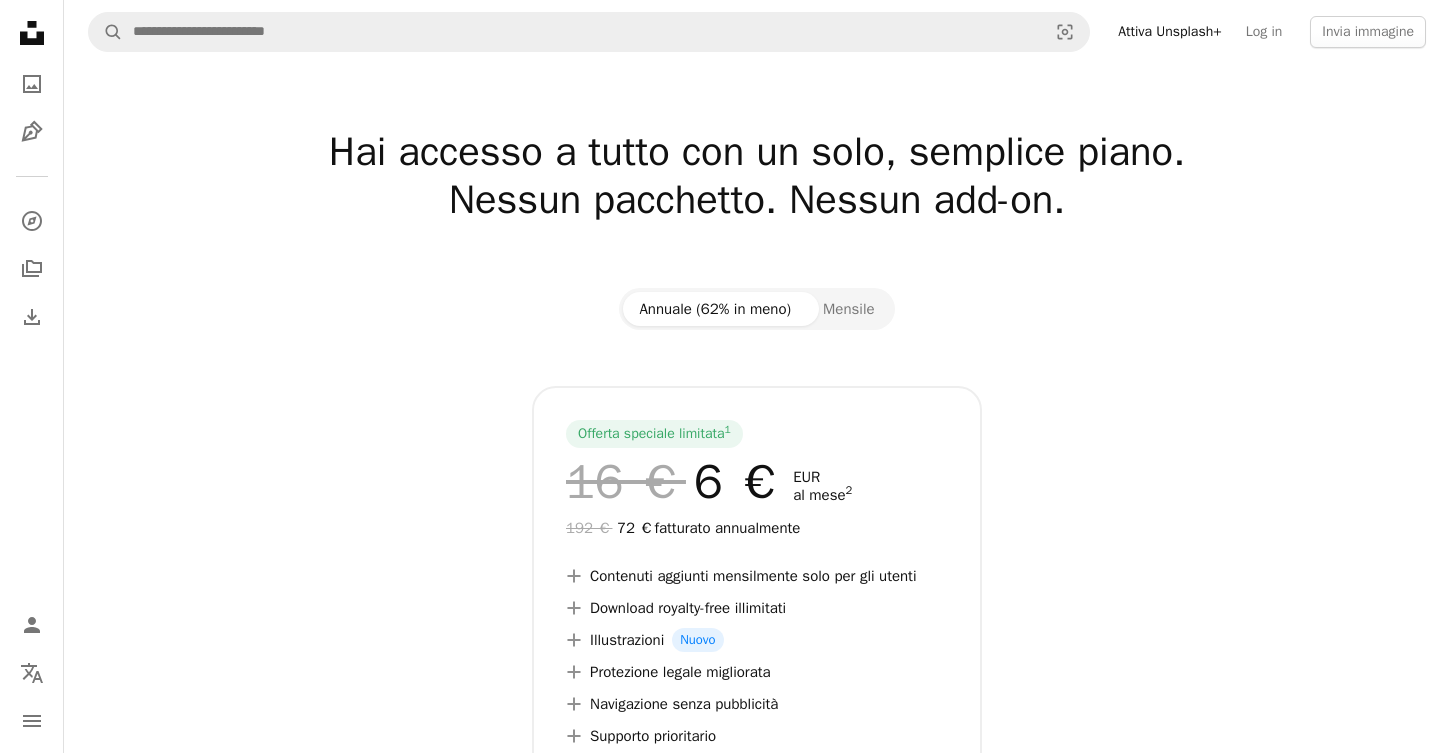 scroll, scrollTop: 0, scrollLeft: 0, axis: both 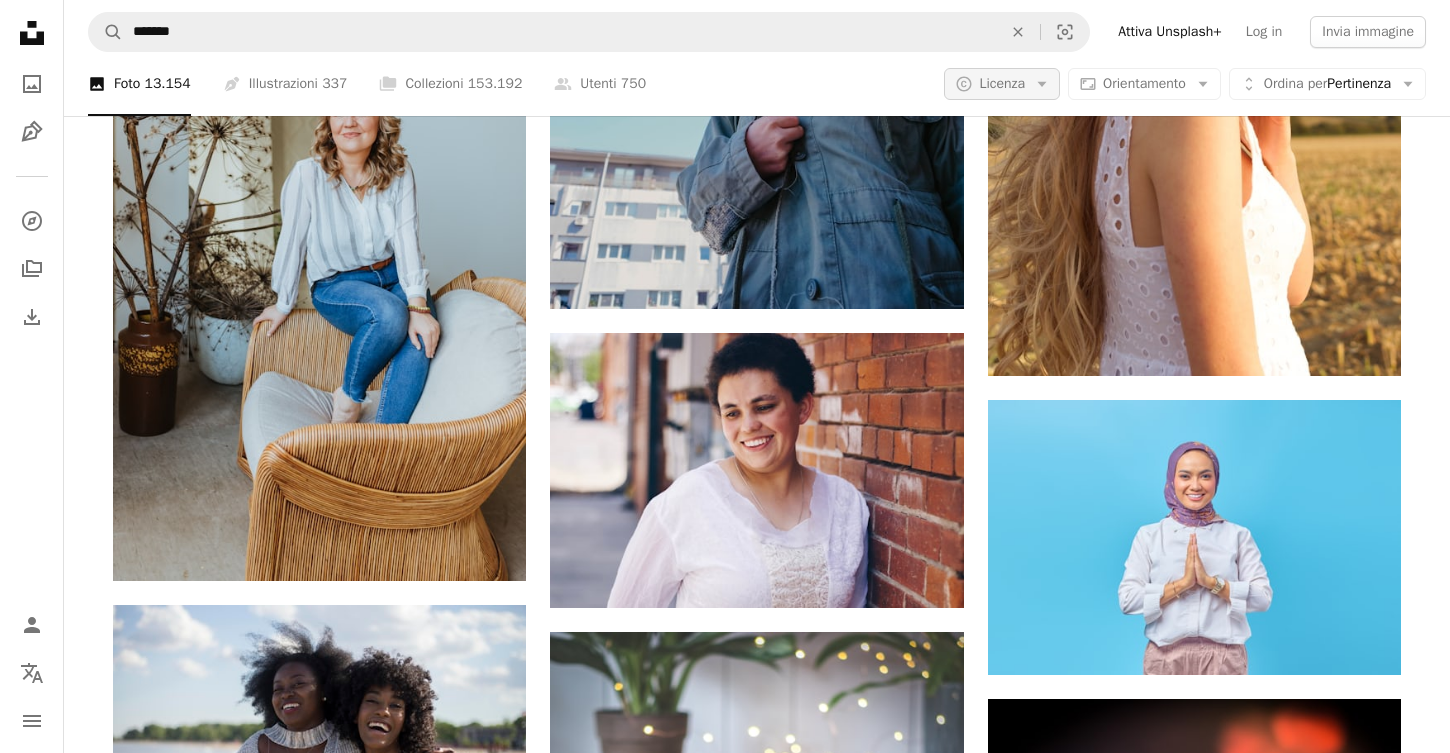 click on "Licenza" at bounding box center [1002, 83] 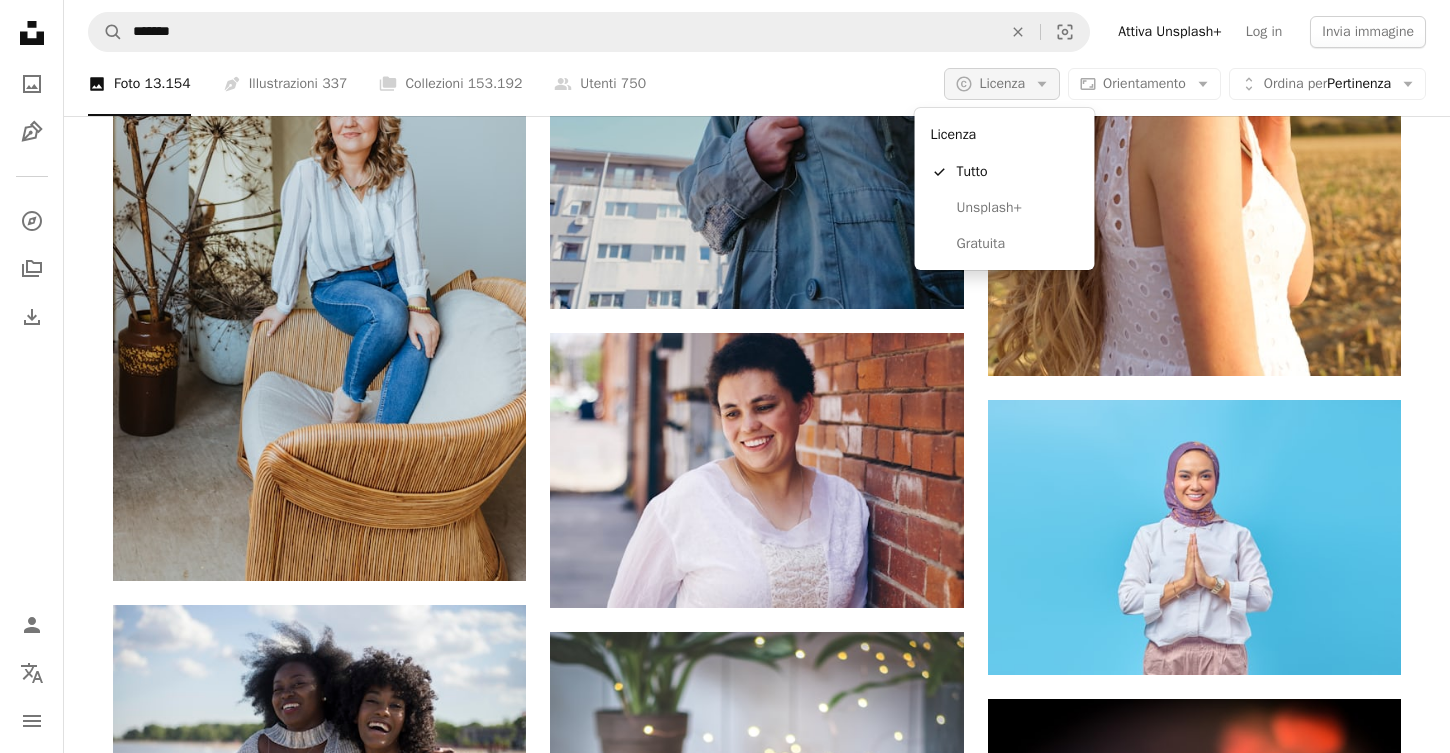 click on "Licenza" at bounding box center (1002, 83) 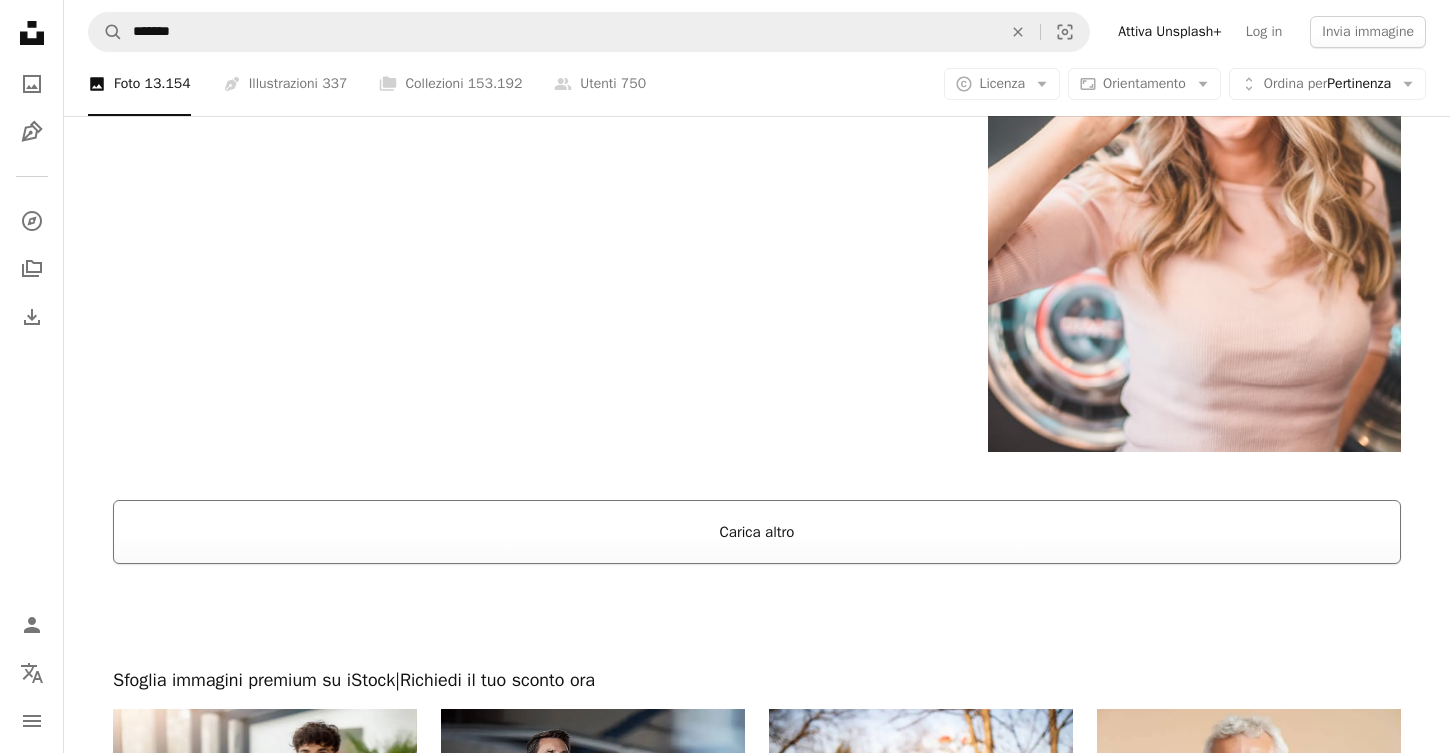 scroll, scrollTop: 45945, scrollLeft: 0, axis: vertical 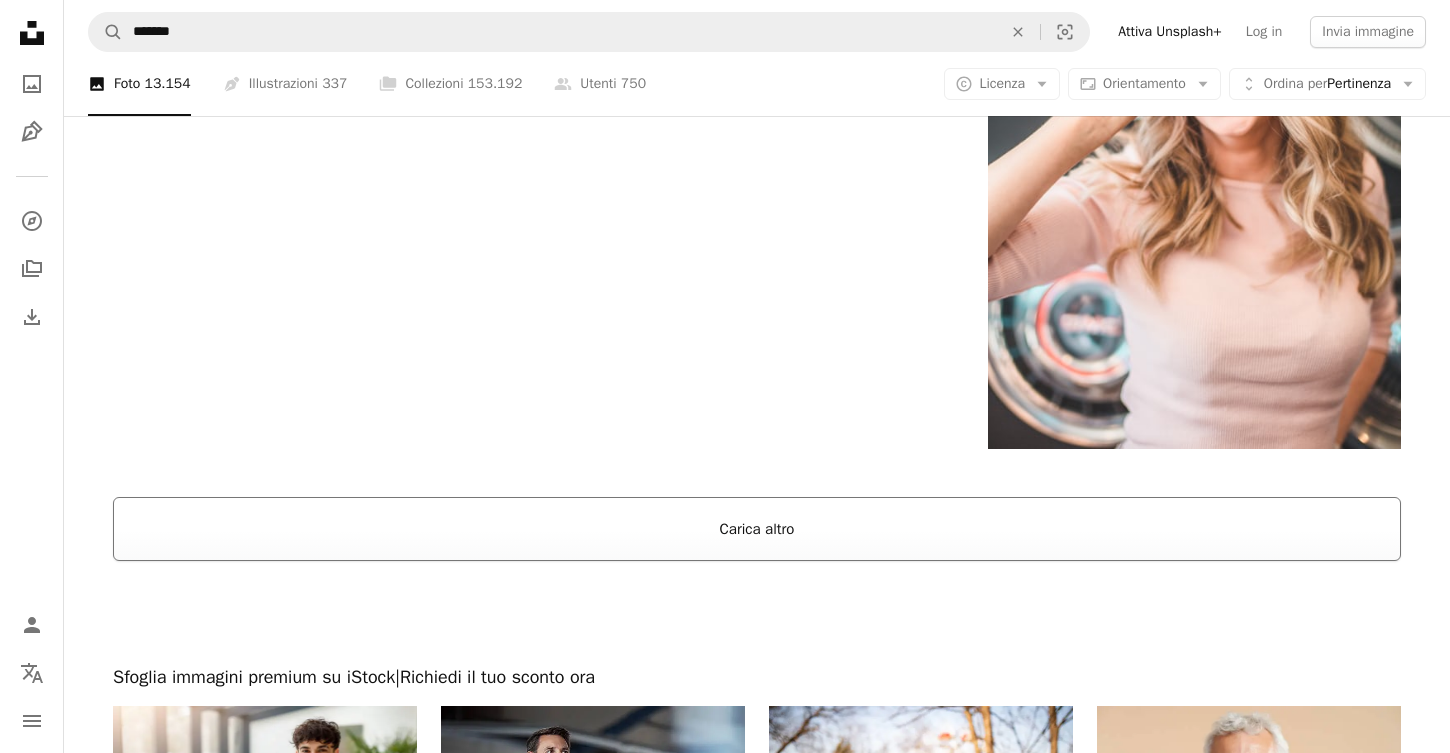 click on "Carica altro" at bounding box center (757, 529) 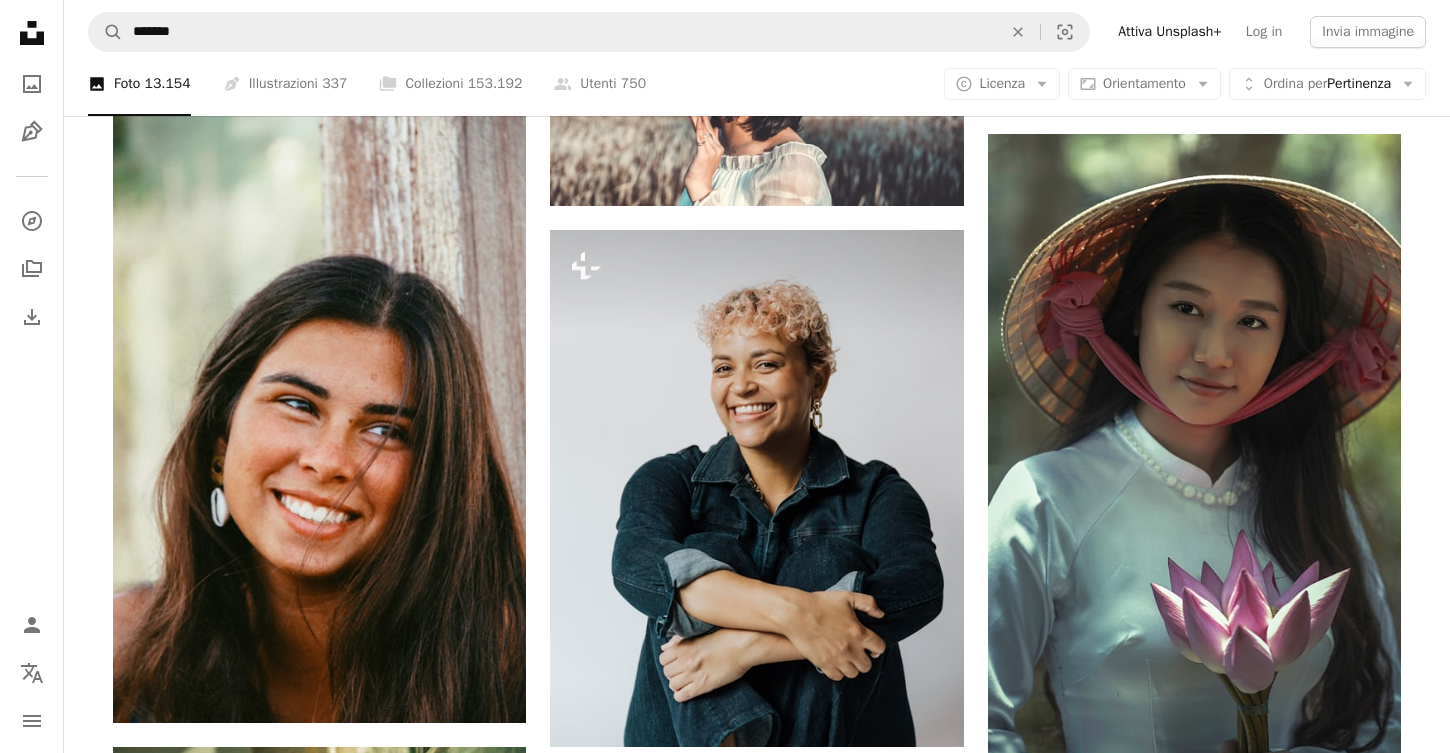 scroll, scrollTop: 47313, scrollLeft: 0, axis: vertical 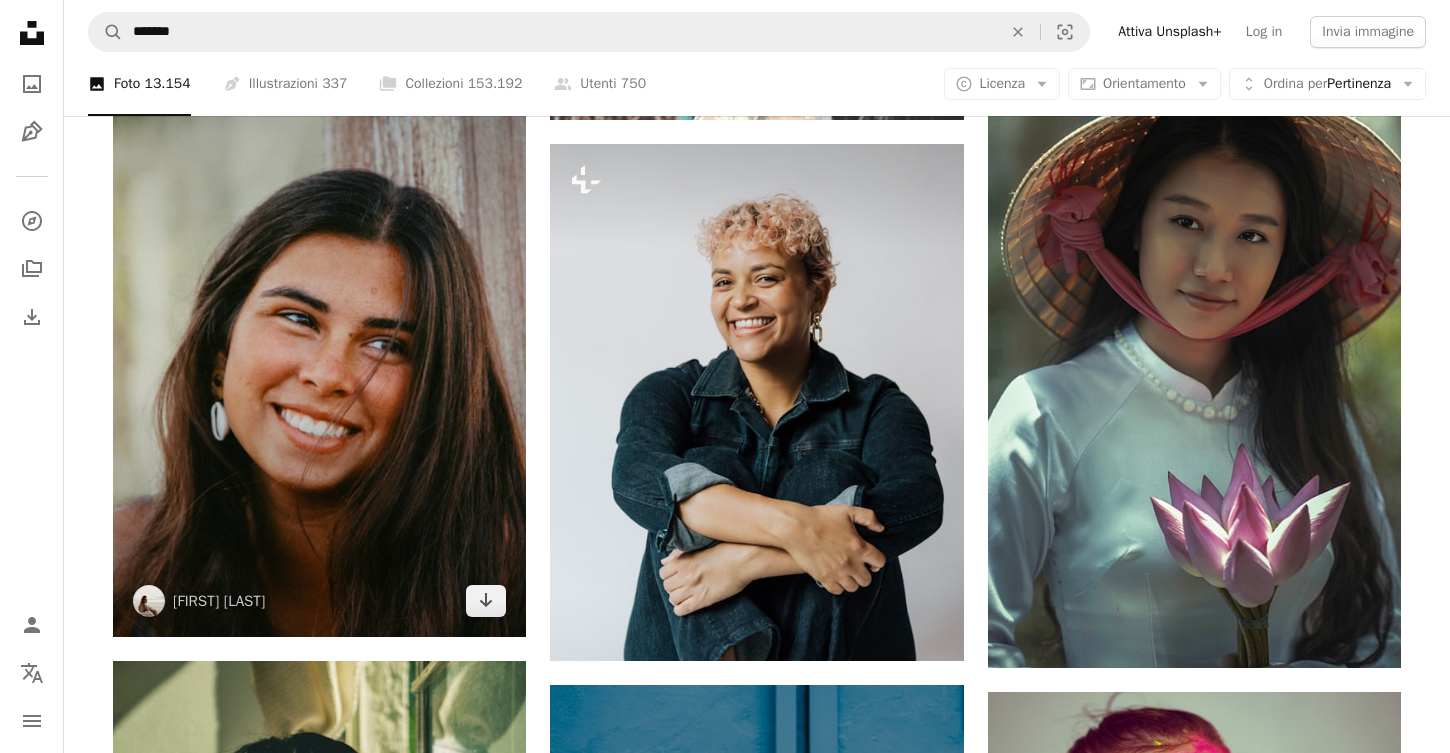 click at bounding box center (319, 327) 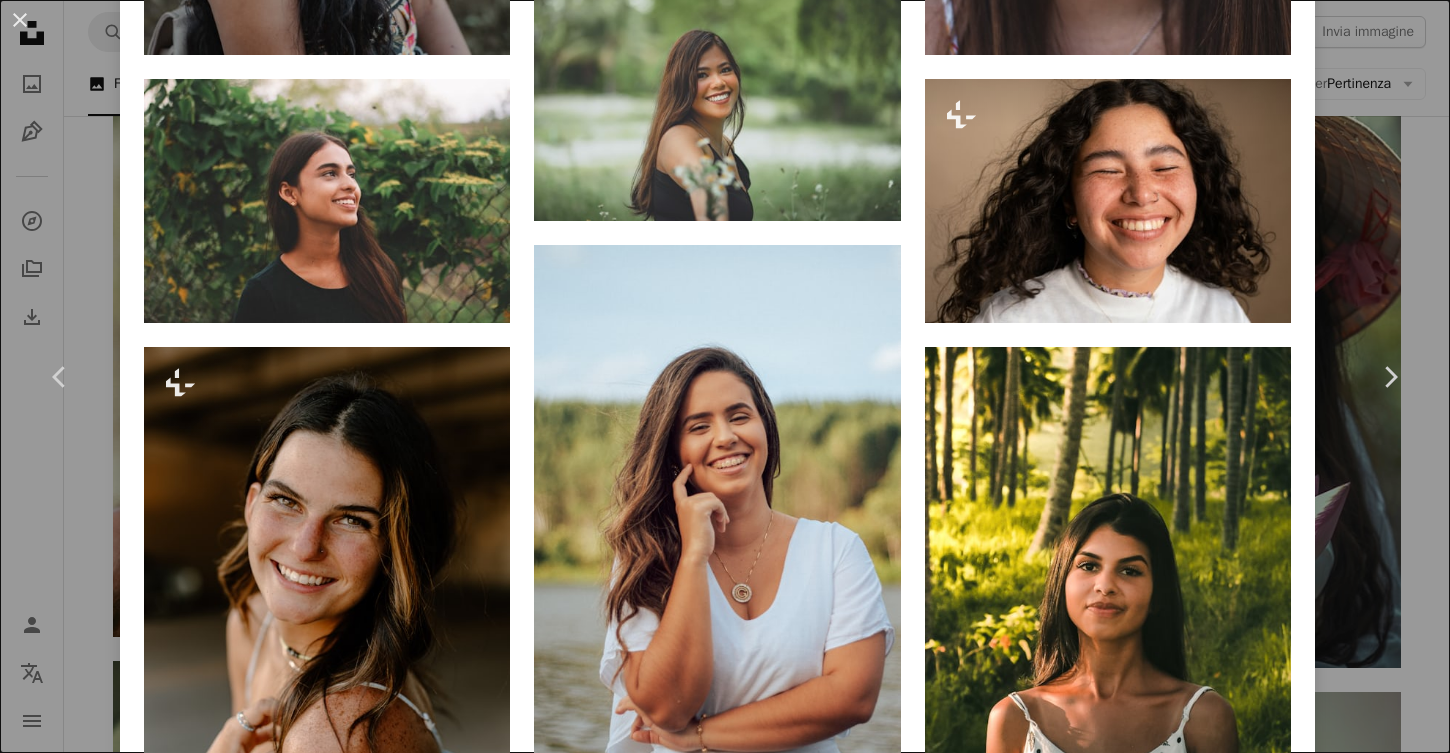 scroll, scrollTop: 2530, scrollLeft: 0, axis: vertical 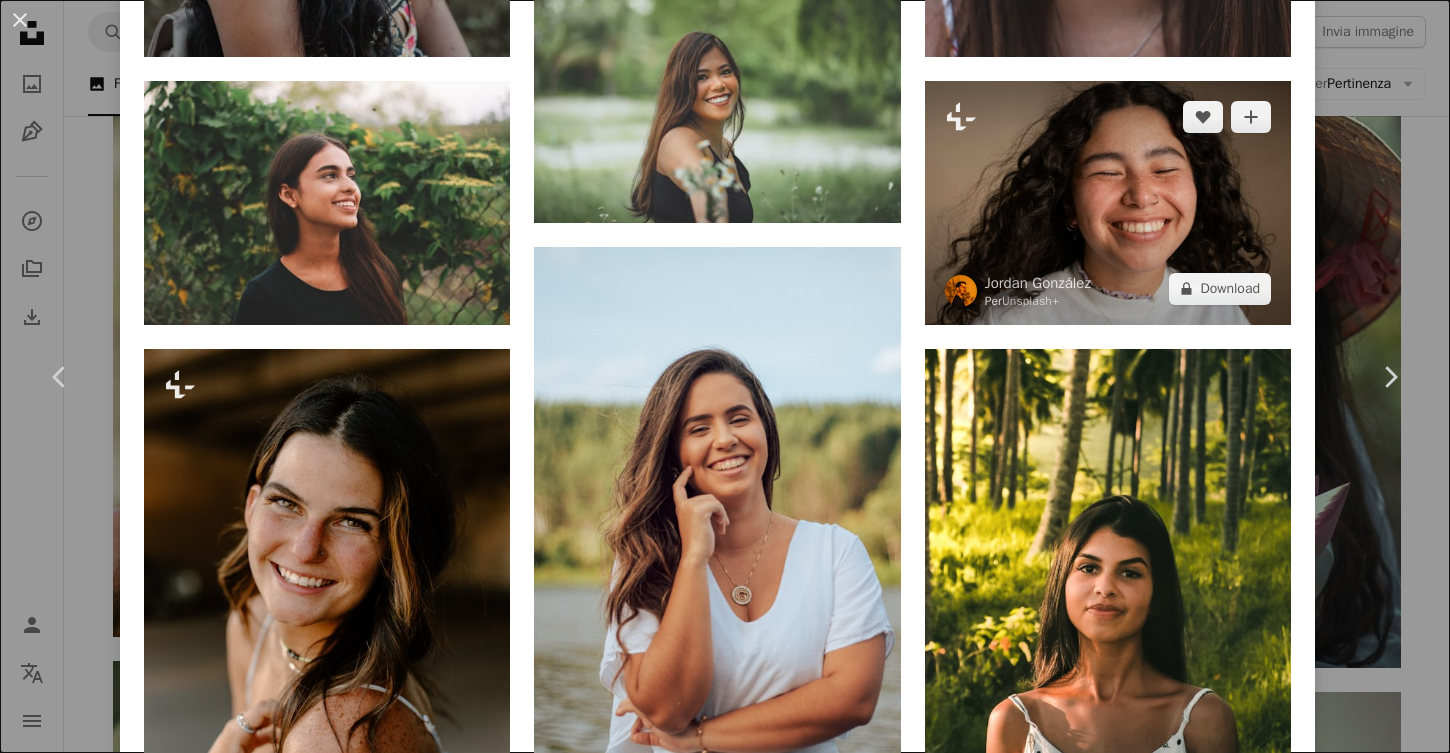 click at bounding box center (1108, 203) 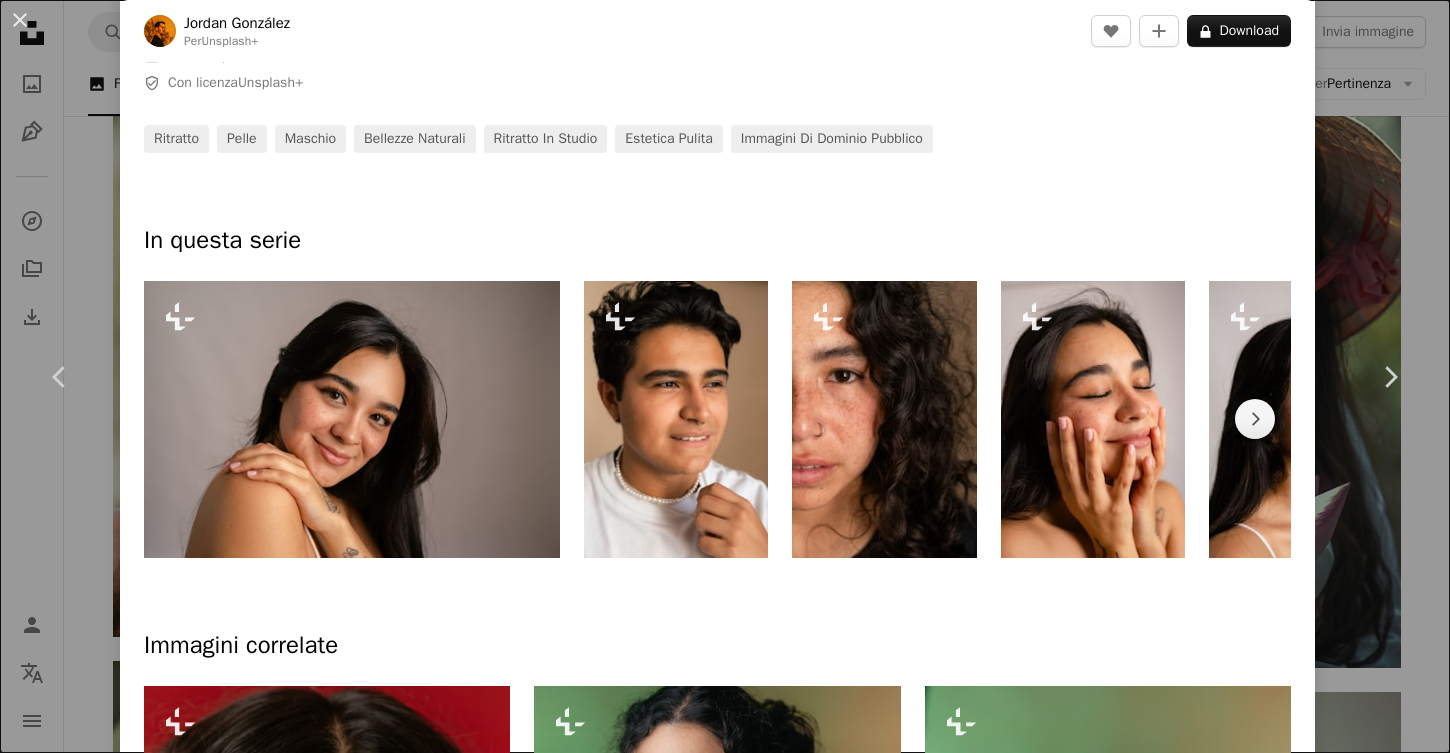 scroll, scrollTop: 849, scrollLeft: 0, axis: vertical 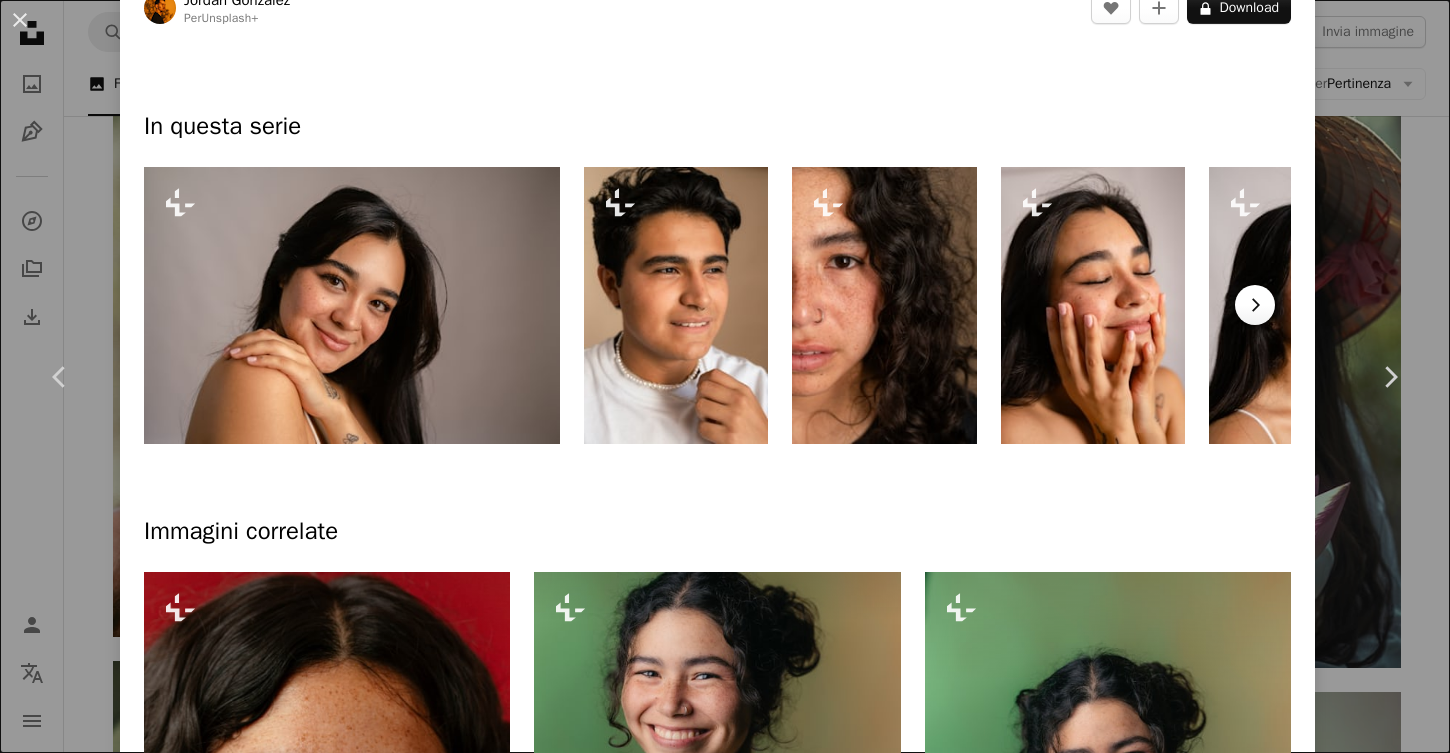 click on "Chevron right" 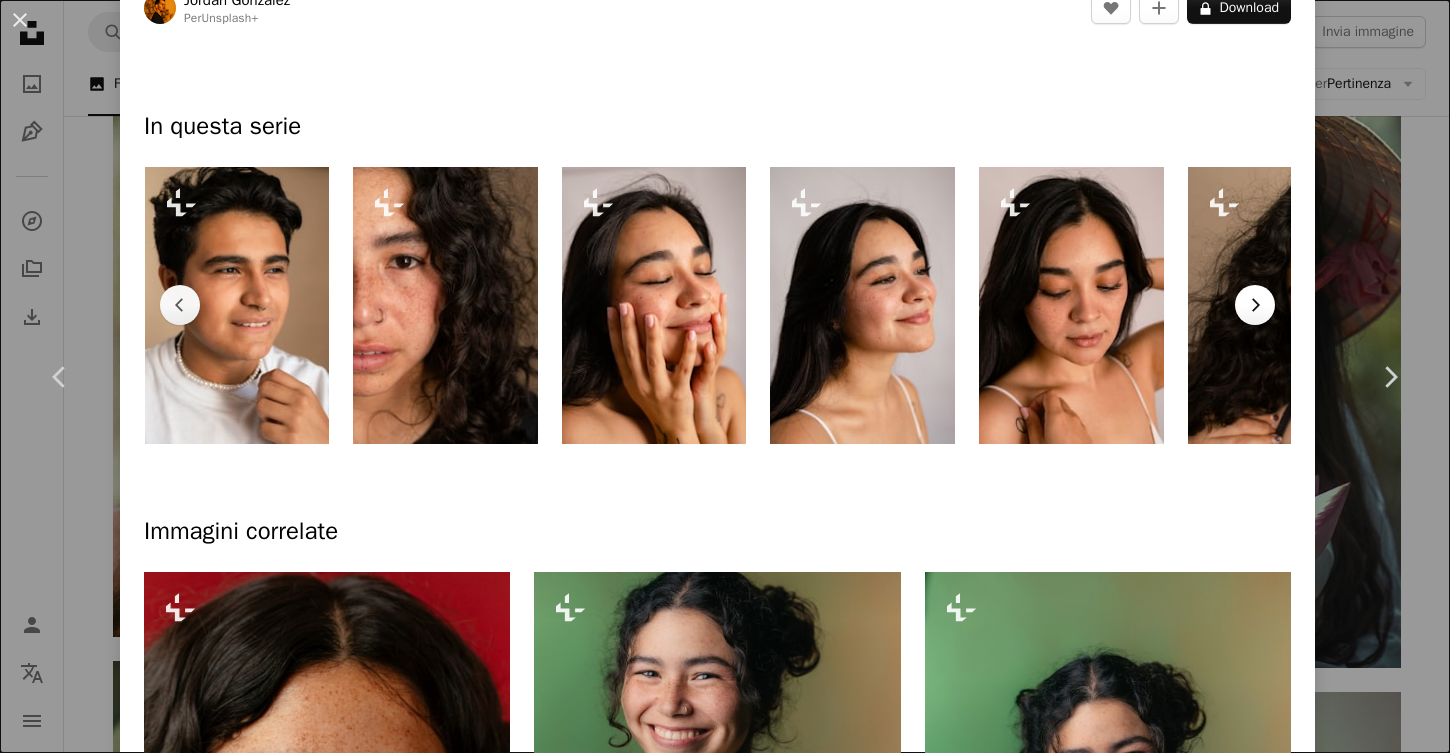 click on "Chevron right" 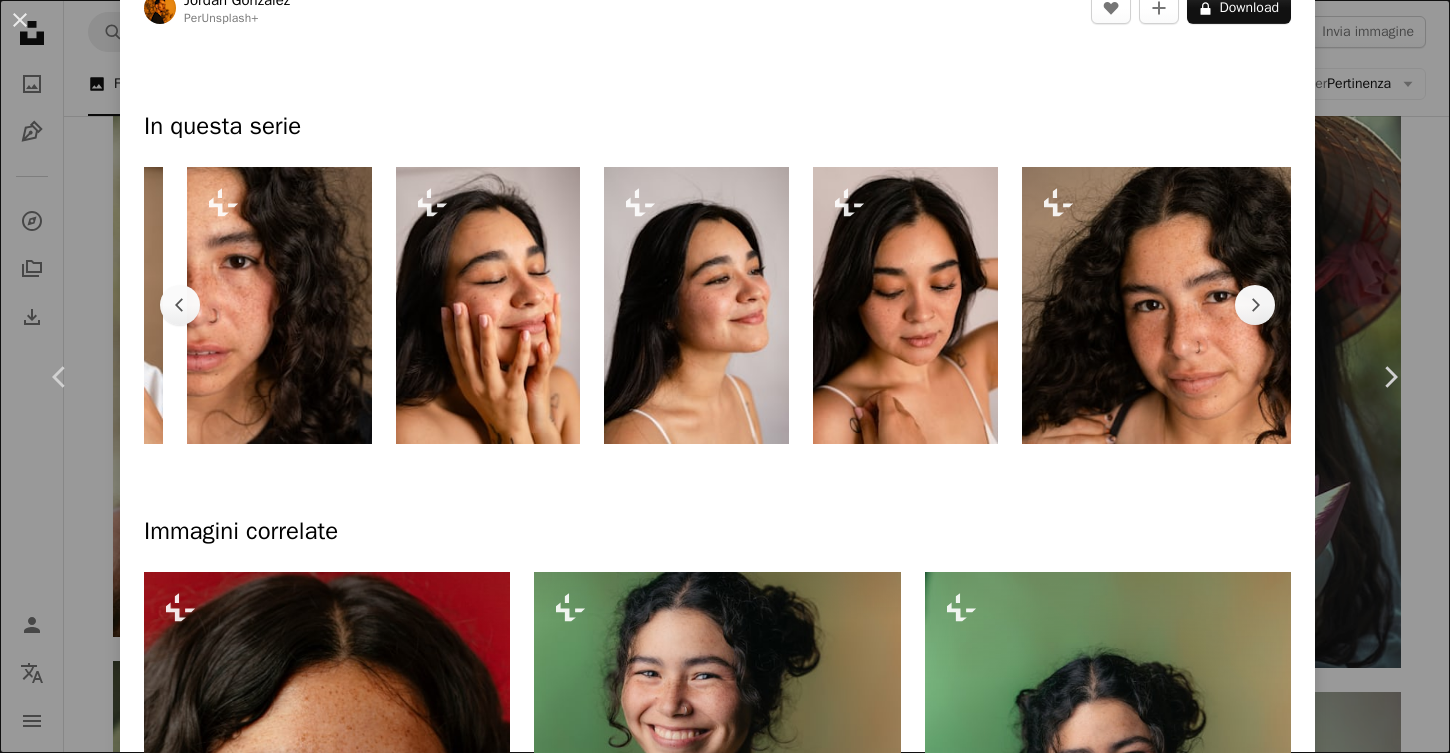 scroll, scrollTop: 0, scrollLeft: 648, axis: horizontal 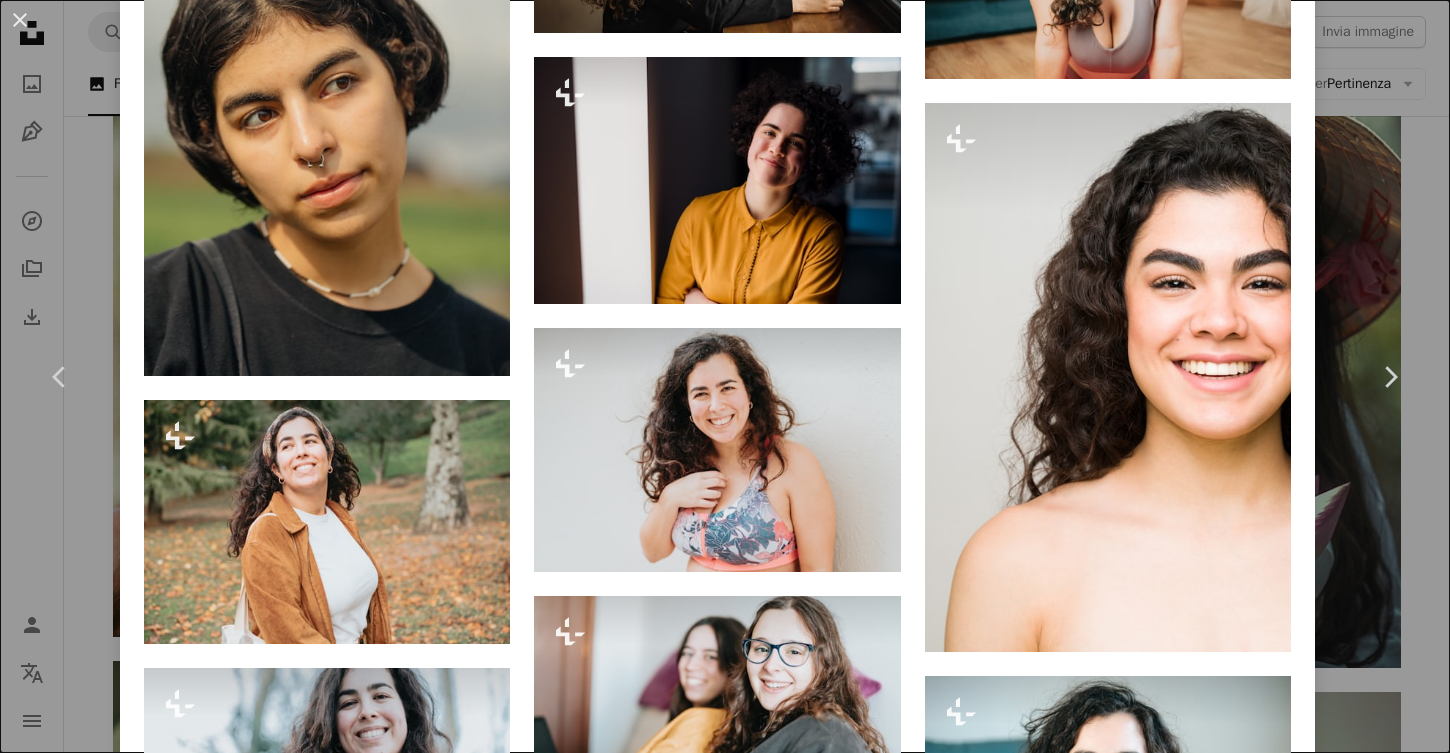 click on "An X shape Chevron left Chevron right [FIRST] [LAST] Per  Unsplash+ A heart A plus sign A lock Download Zoom in A forward-right arrow Condividi More Actions Calendar outlined Pubblicato il  [DATE] Camera FUJIFILM, X100V Safety Con licenza  Unsplash+ ritratto pelle maschio Bellezze naturali ritratto in studio estetica pulita Immagini di dominio pubblico In questa serie Chevron left Chevron right Plus sign for Unsplash+ Plus sign for Unsplash+ Plus sign for Unsplash+ Plus sign for Unsplash+ Plus sign for Unsplash+ Plus sign for Unsplash+ Plus sign for Unsplash+ Plus sign for Unsplash+ Plus sign for Unsplash+ Plus sign for Unsplash+ Immagini correlate Plus sign for Unsplash+ A heart A plus sign [FIRST] [LAST] Per  Unsplash+ A lock Download Plus sign for Unsplash+ A heart A plus sign [FIRST] [LAST] Per  Unsplash+ A lock Download Plus sign for Unsplash+ A heart A plus sign A. C. Per  Unsplash+ A lock Download Plus sign for Unsplash+ A heart A plus sign [FIRST] [LAST] Per  Unsplash+ A lock Download" at bounding box center (725, 376) 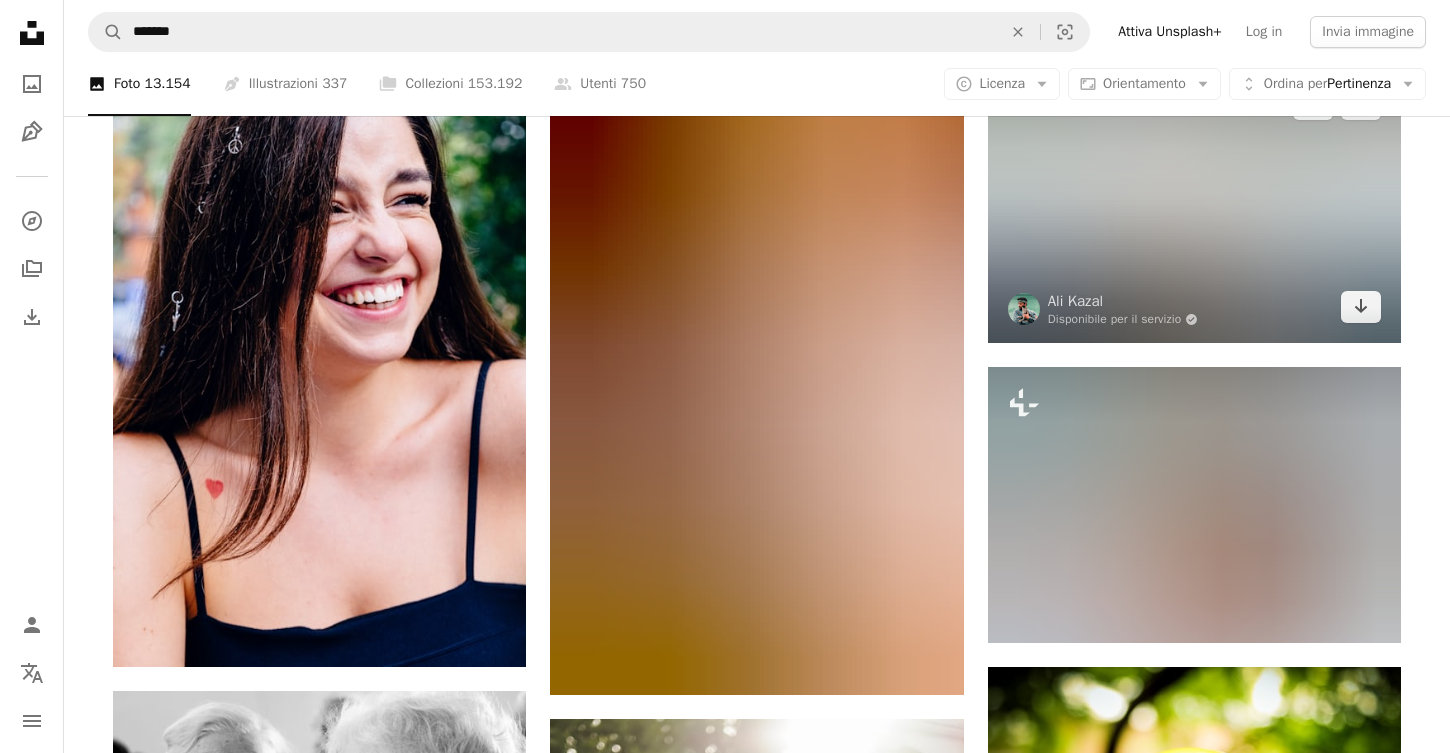 scroll, scrollTop: 49220, scrollLeft: 0, axis: vertical 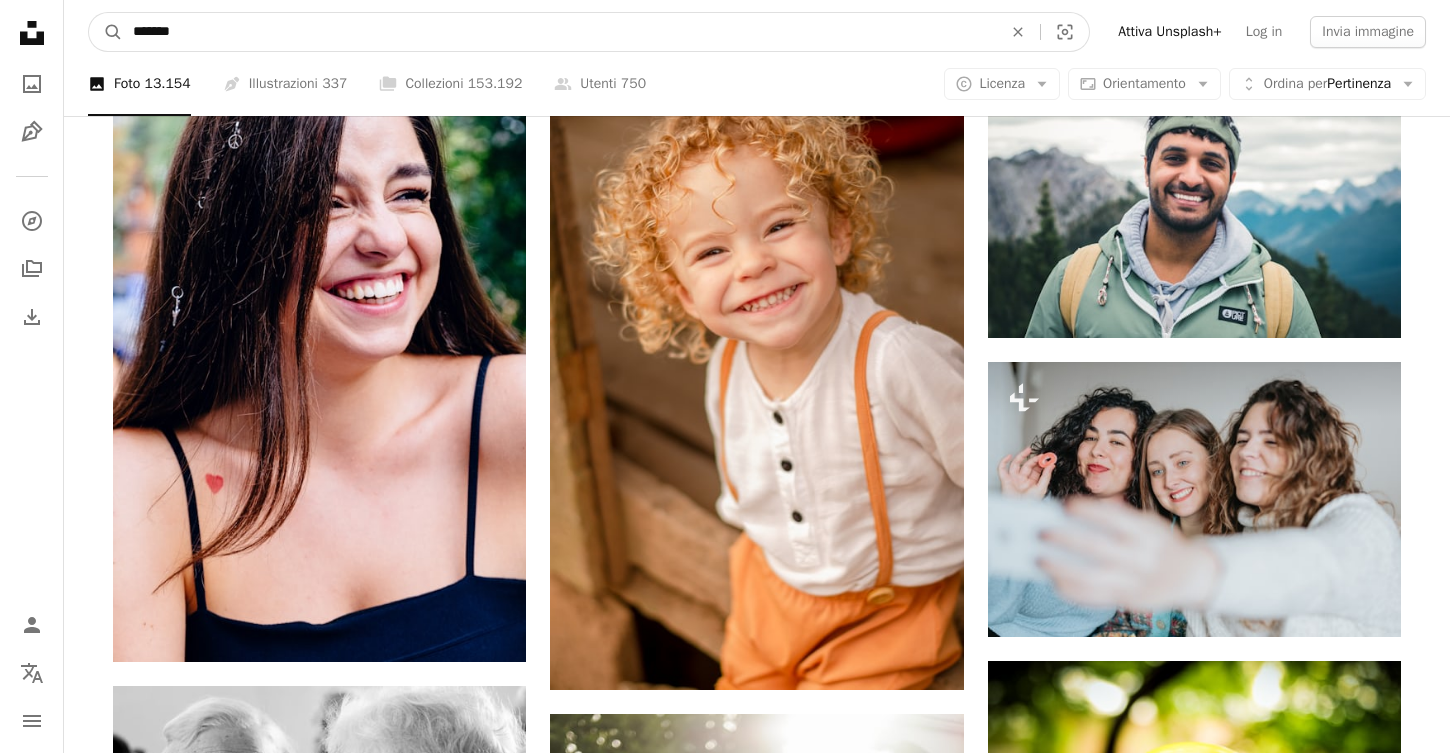 click on "*******" at bounding box center [559, 32] 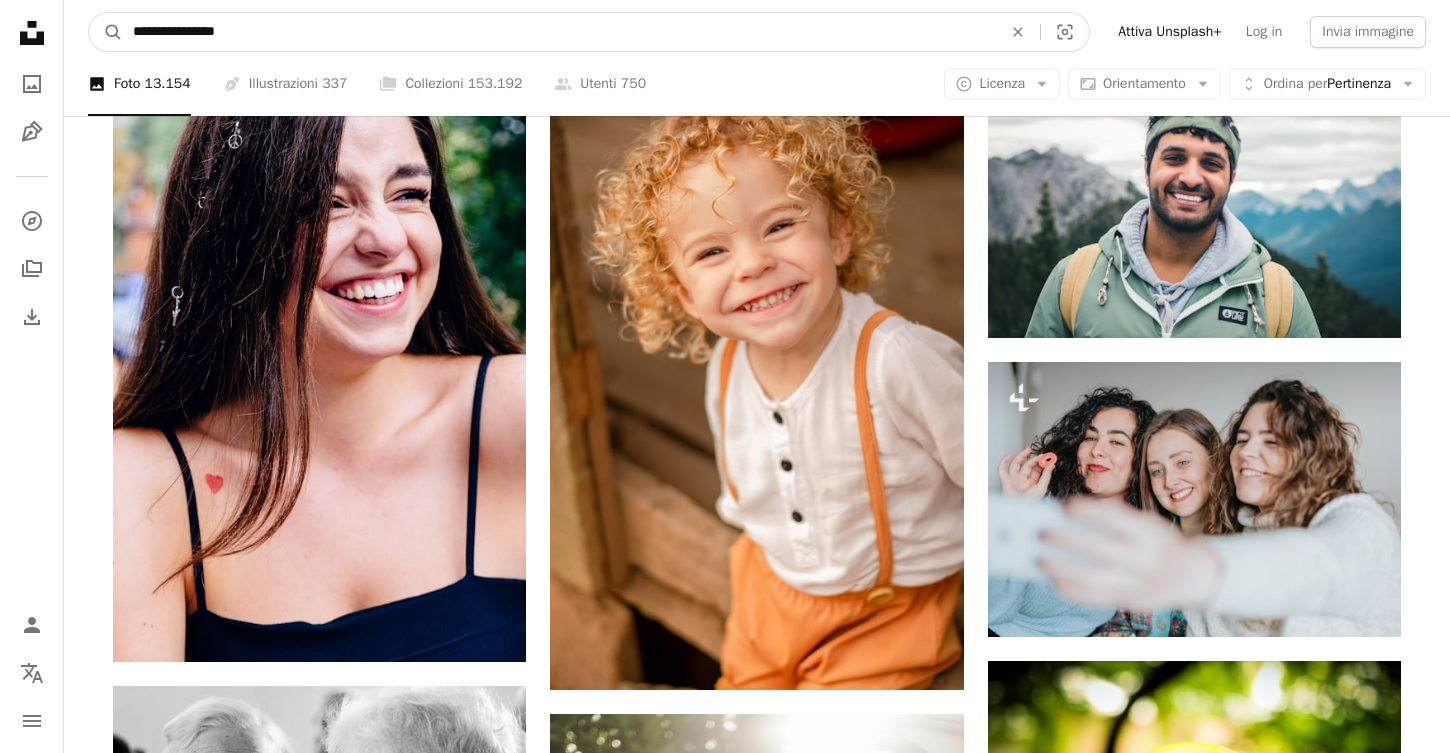 type on "**********" 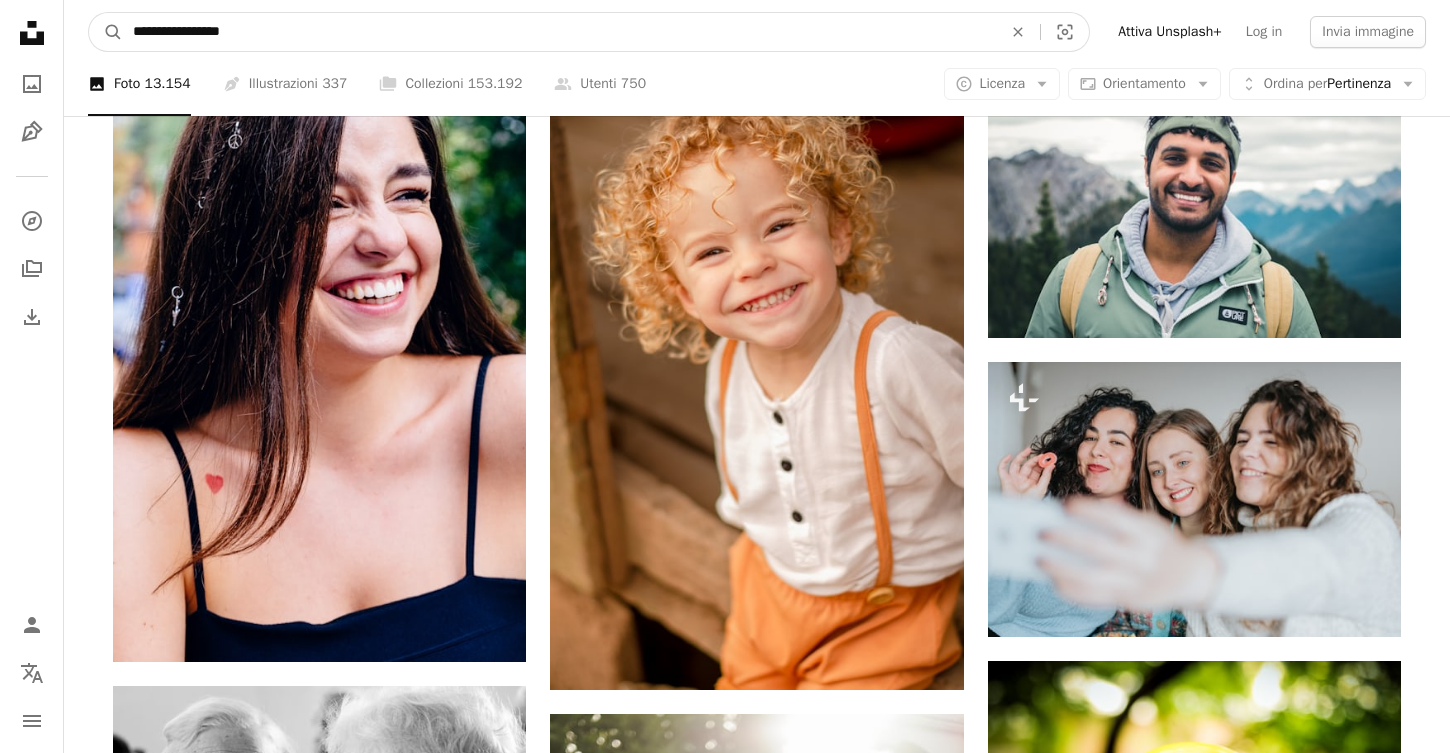 click on "A magnifying glass" at bounding box center (106, 32) 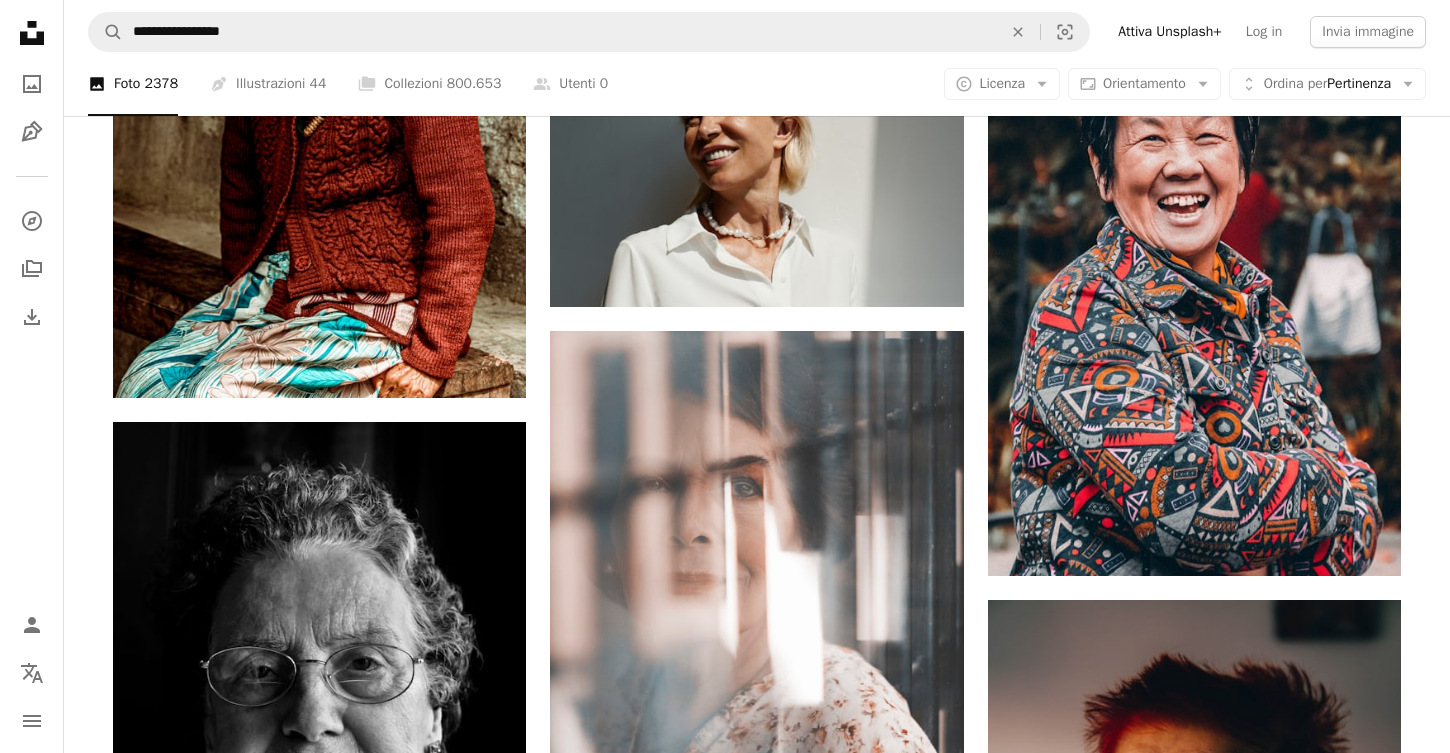 scroll, scrollTop: 2117, scrollLeft: 0, axis: vertical 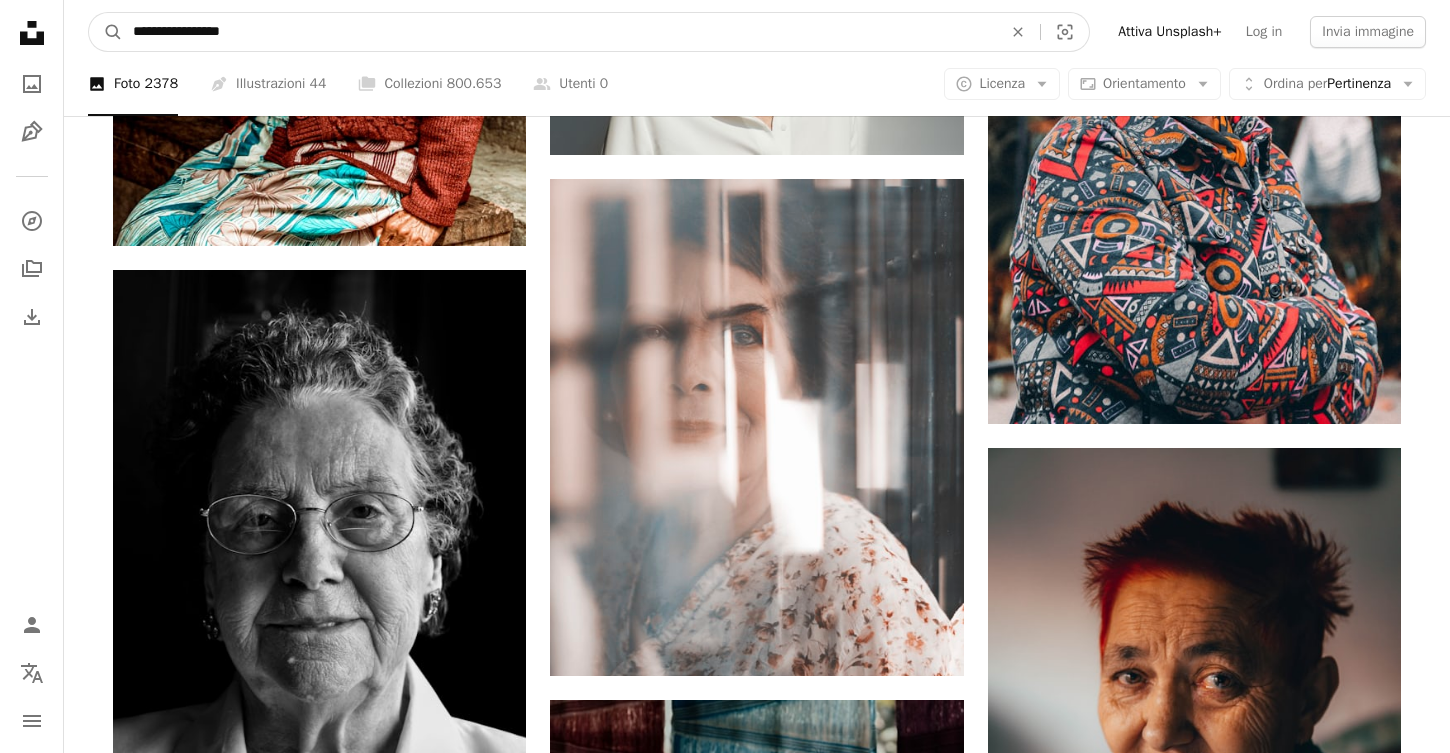 click on "**********" at bounding box center [559, 32] 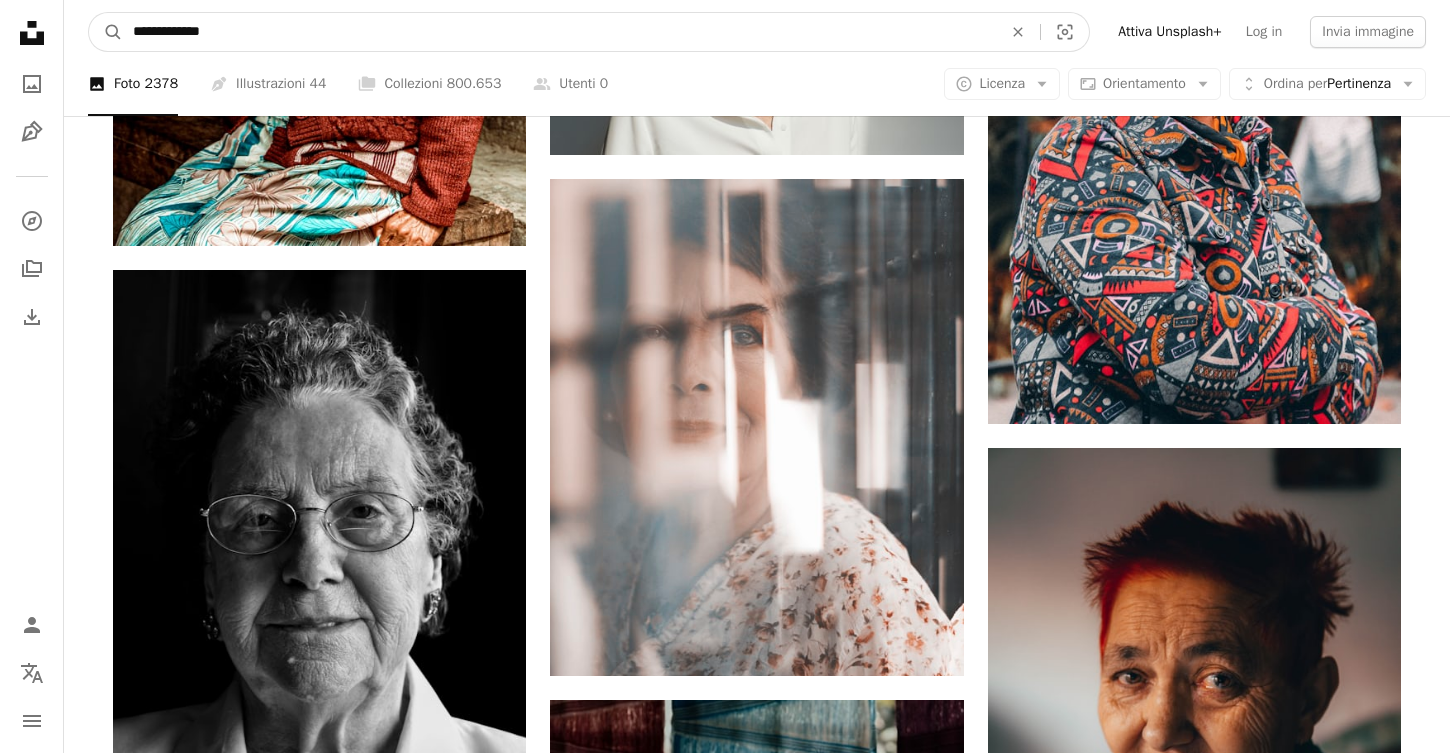 click on "A magnifying glass" at bounding box center (106, 32) 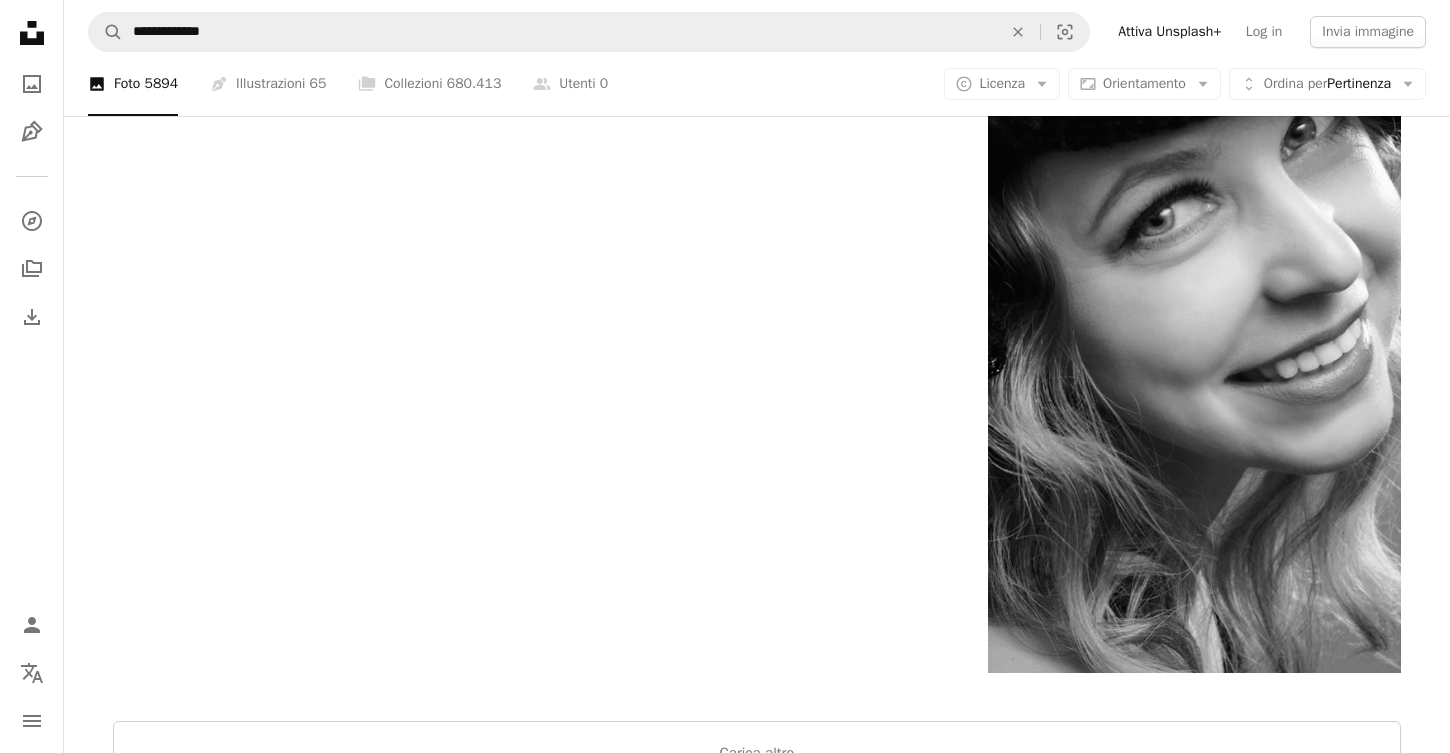 scroll, scrollTop: 3822, scrollLeft: 0, axis: vertical 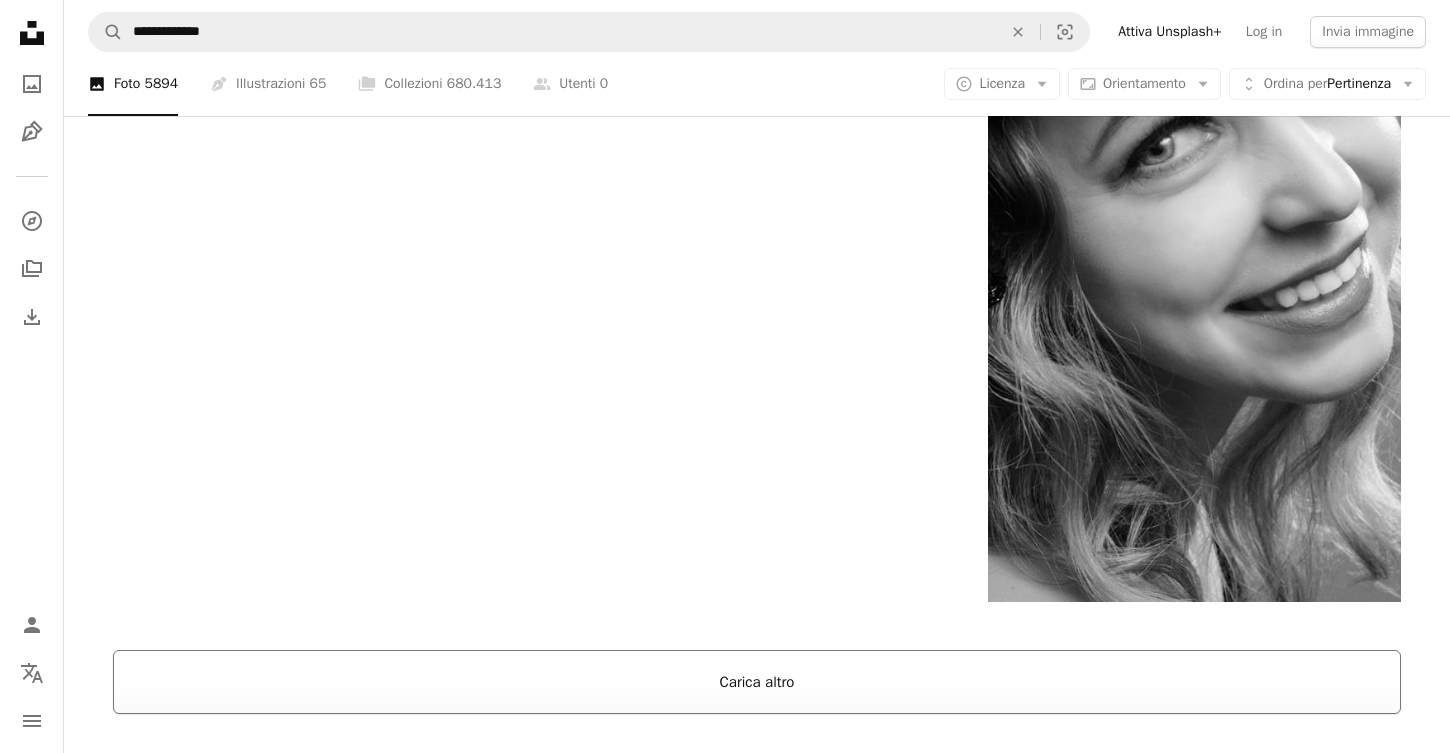 click on "Carica altro" at bounding box center [757, 682] 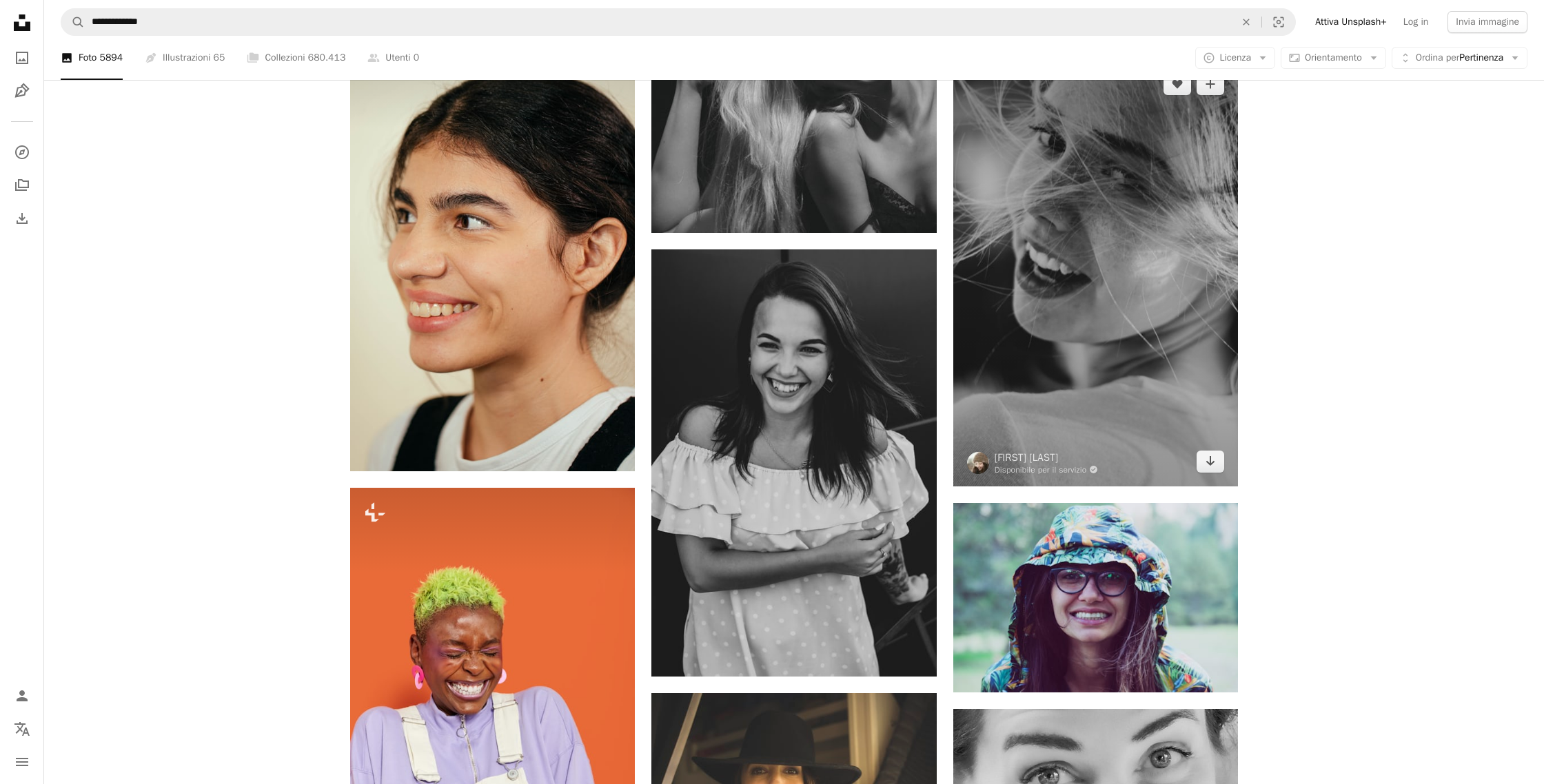 scroll, scrollTop: 3052, scrollLeft: 0, axis: vertical 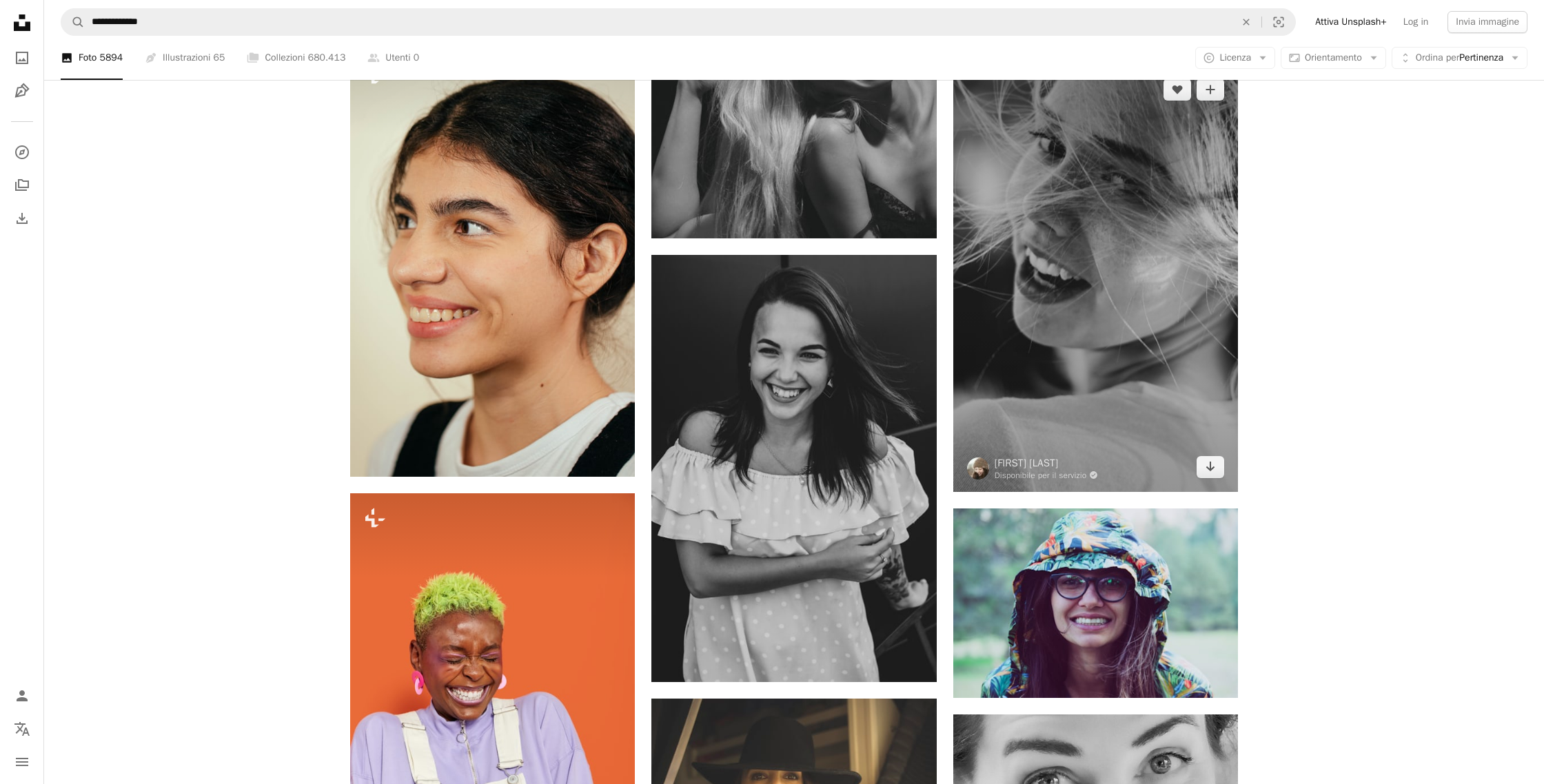 click at bounding box center (1095, 278) 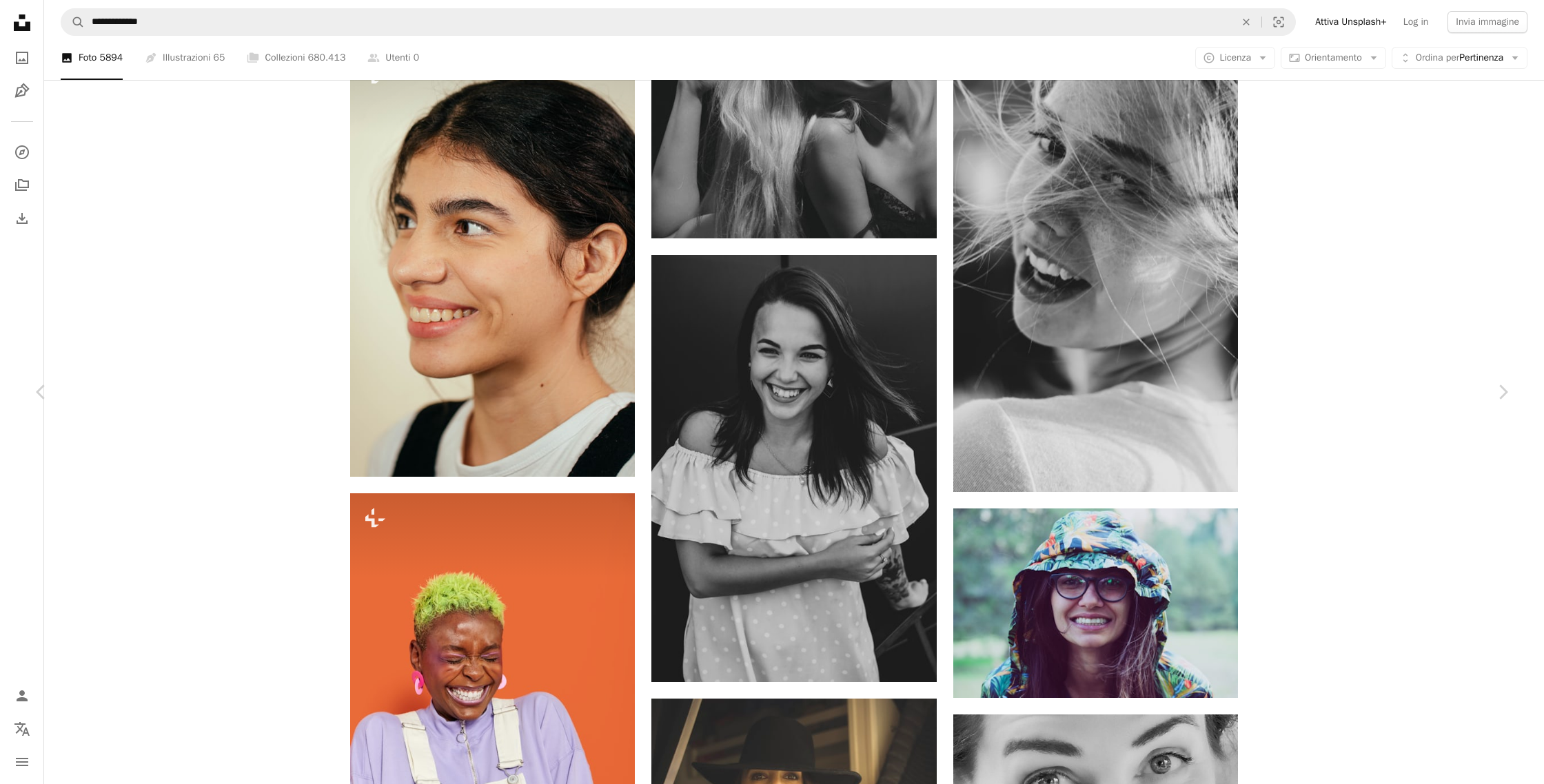 scroll, scrollTop: 4083, scrollLeft: 0, axis: vertical 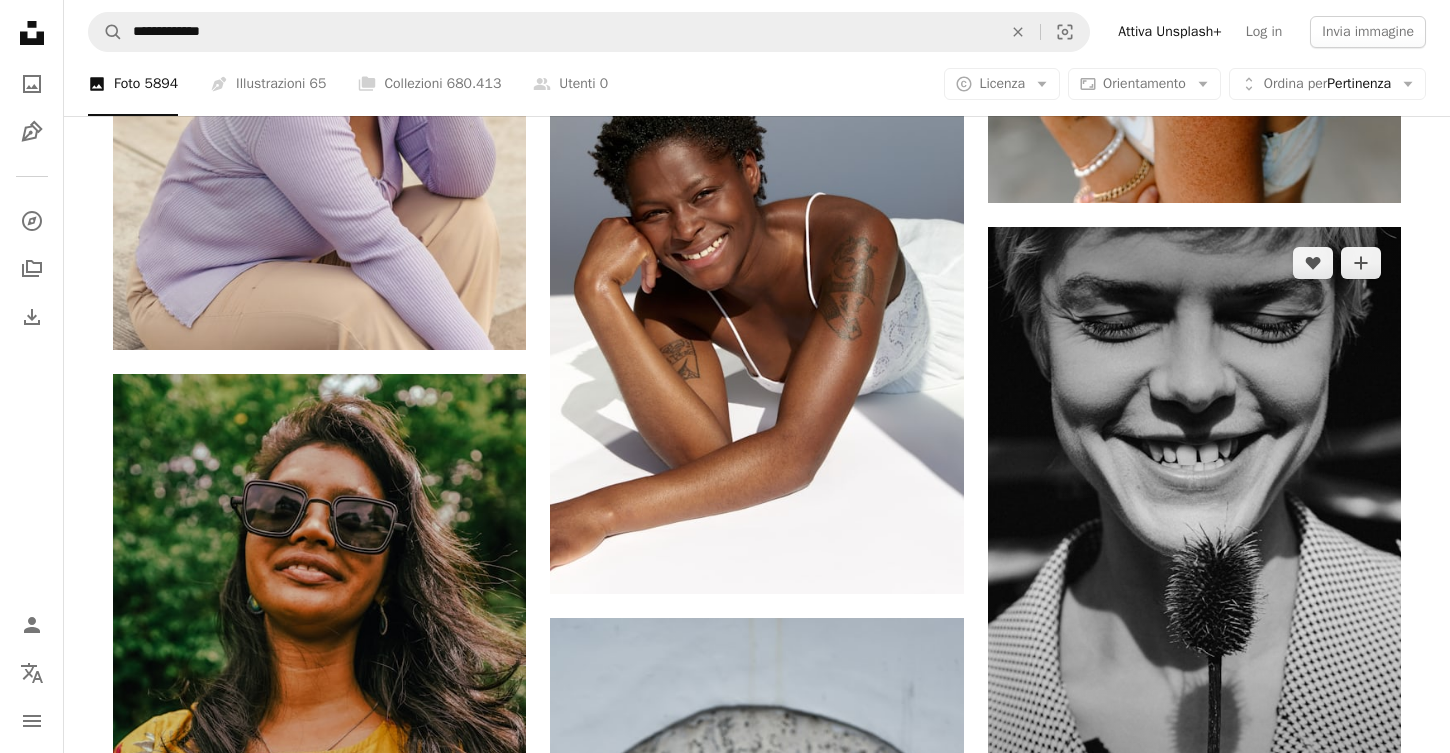 click at bounding box center [1194, 537] 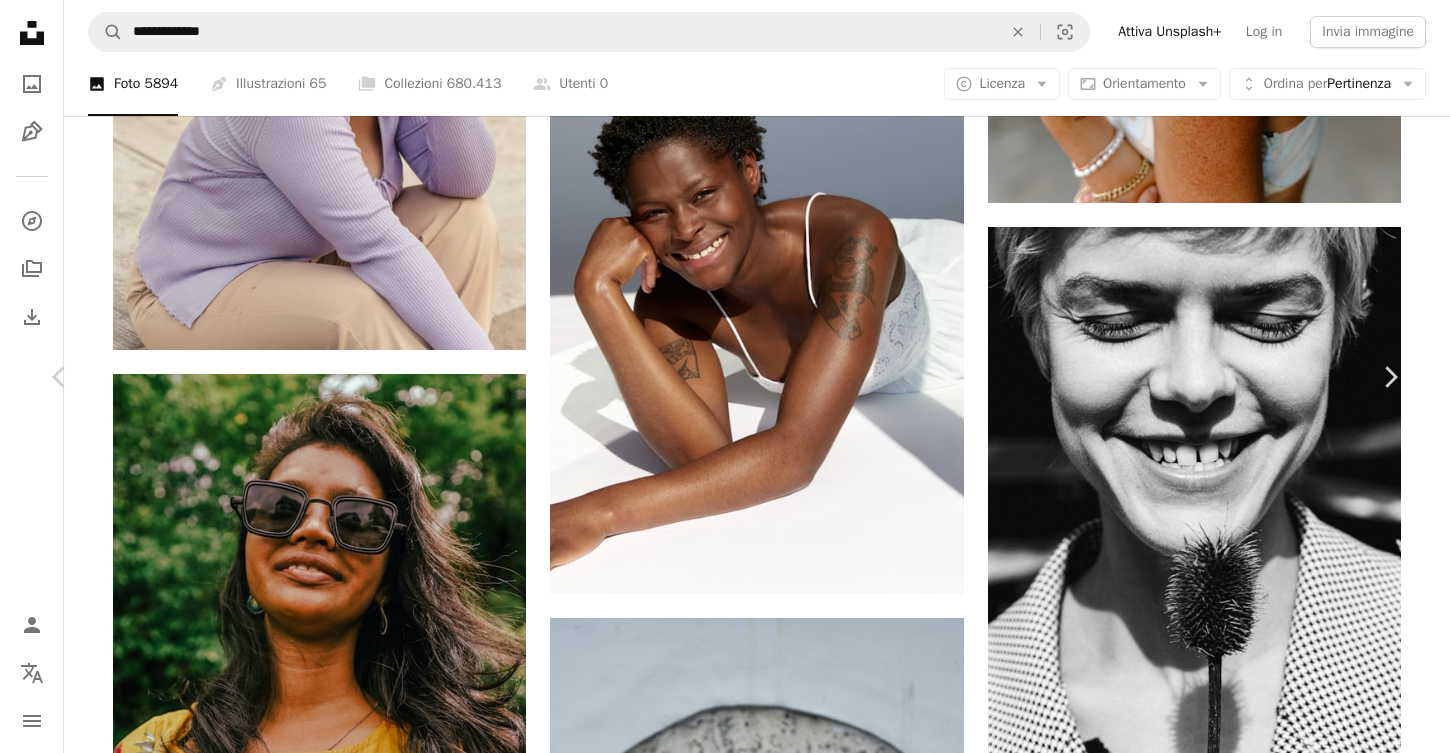 scroll, scrollTop: 5062, scrollLeft: 0, axis: vertical 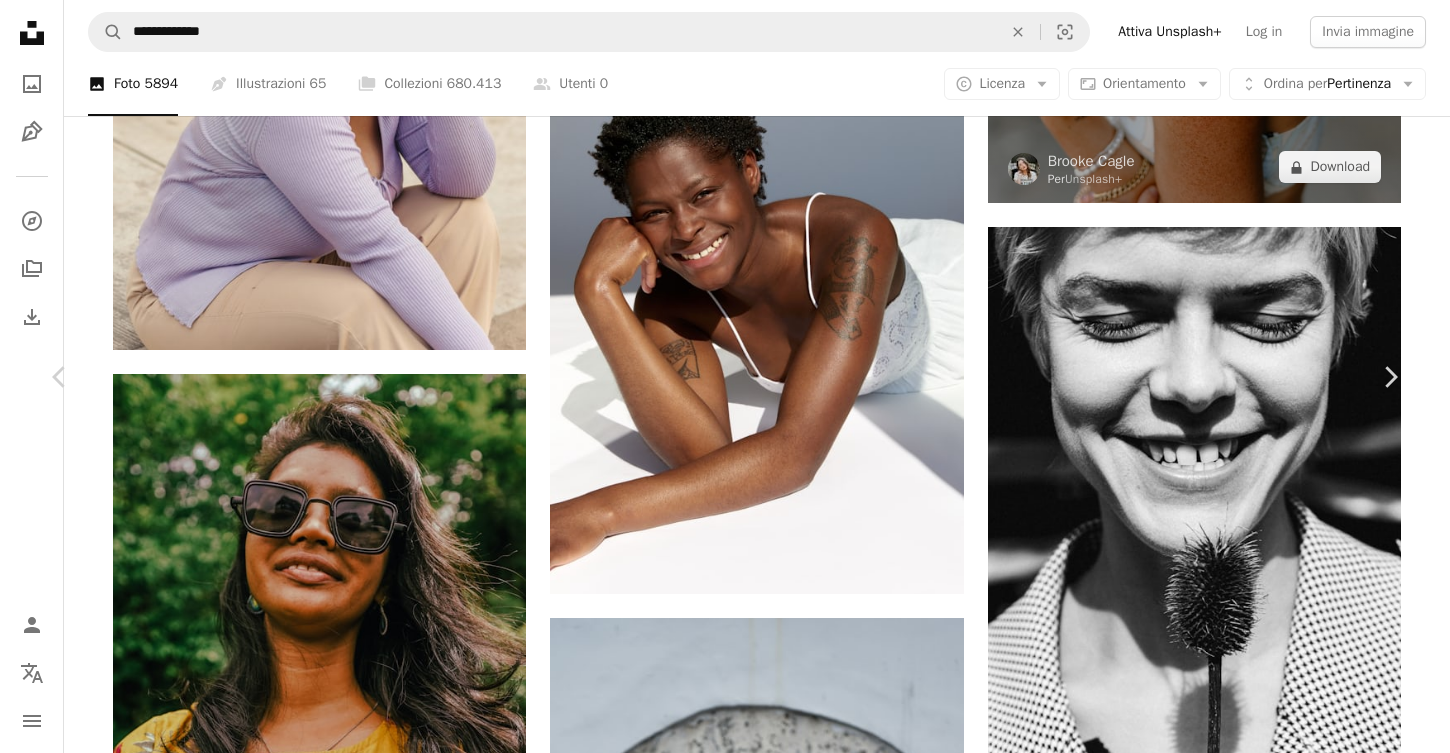 click on "An X shape Chevron left Chevron right [FIRST] [LAST] Disponibile per il servizio A checkmark inside of a circle A heart A plus sign Scarica gratuitamente Chevron down Zoom in Visualizzazioni 32.496 Download 210 A forward-right arrow Condividi Info icon Info More Actions A map marker [CITY], [COUNTRY] Pubblicato il  [DATE] Camera FUJIFILM, X-T30 Safety Può essere utilizzato gratuitamente ai sensi della  Licenza Unsplash fiore donna faccia sorriso stile ritratto Umano foto grigio femmina fotografia [COUNTRY] bocca testa [CITY] labbro Foto stock gratis Sfoglia immagini premium correlate su iStock  |  Risparmia il 20% con il codice UNSPLASH20 Visualizza altro su iStock  ↗ Immagini correlate A heart A plus sign [FIRST] [LAST] Disponibile per il servizio A checkmark inside of a circle Arrow pointing down A heart A plus sign [FIRST] [LAST] Disponibile per il servizio A checkmark inside of a circle Arrow pointing down A heart A plus sign [FIRST] [LAST] Arrow pointing down Per" at bounding box center (725, 4949) 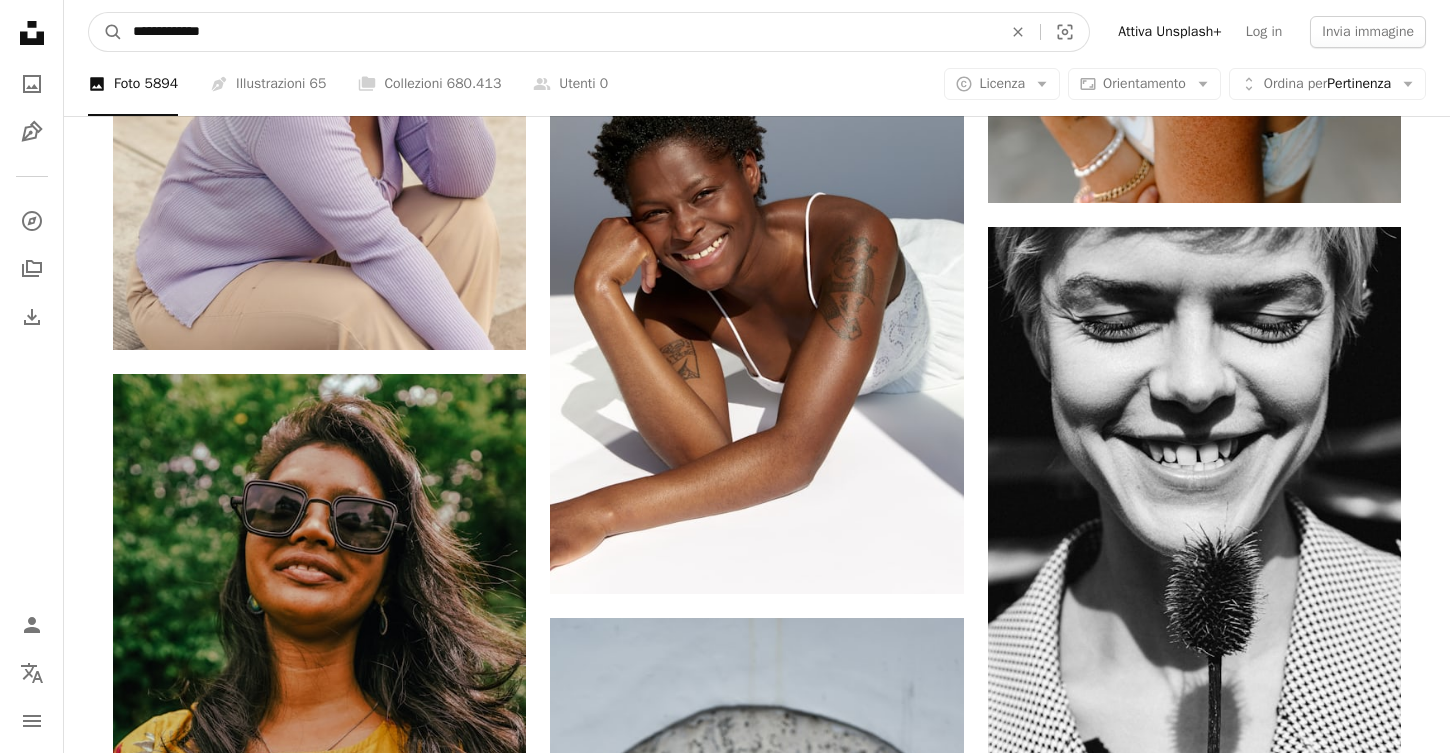 click on "**********" at bounding box center (559, 32) 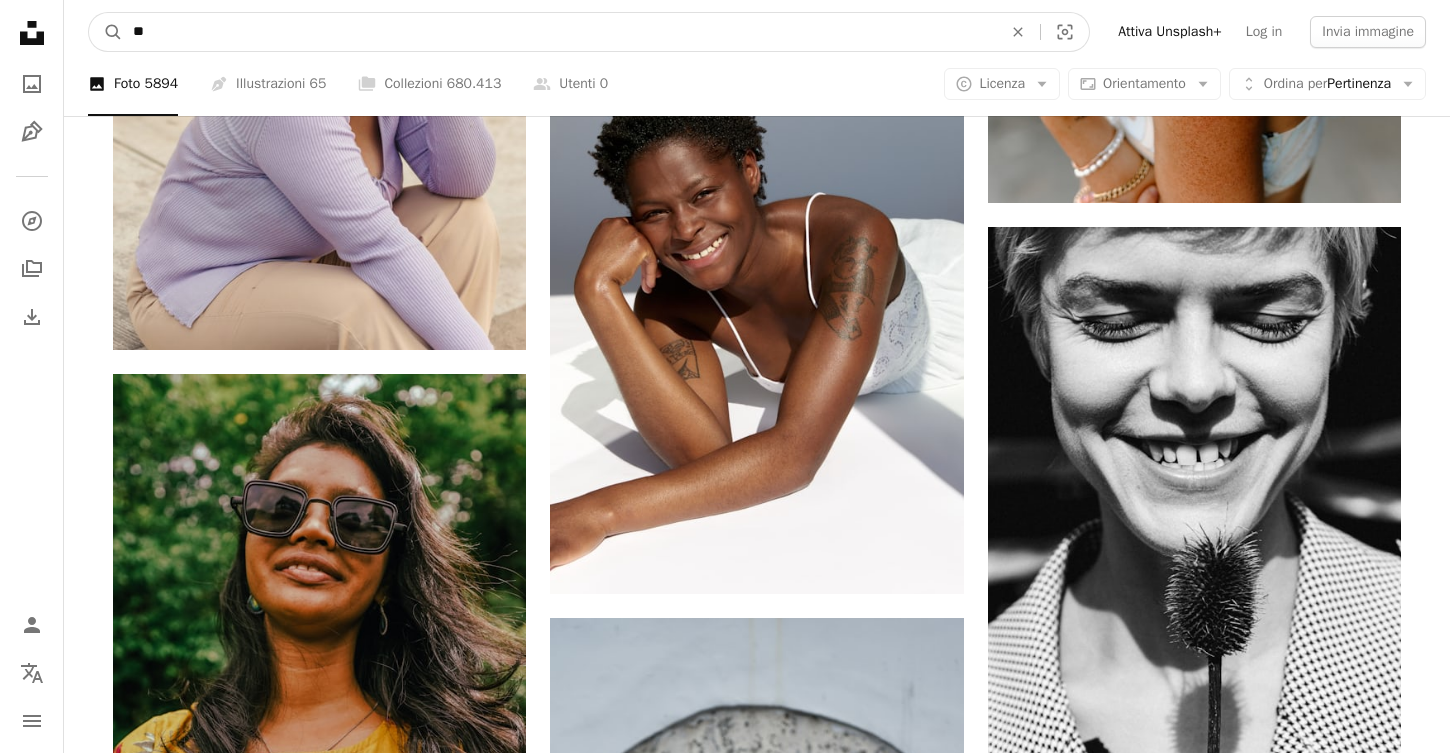 type on "*" 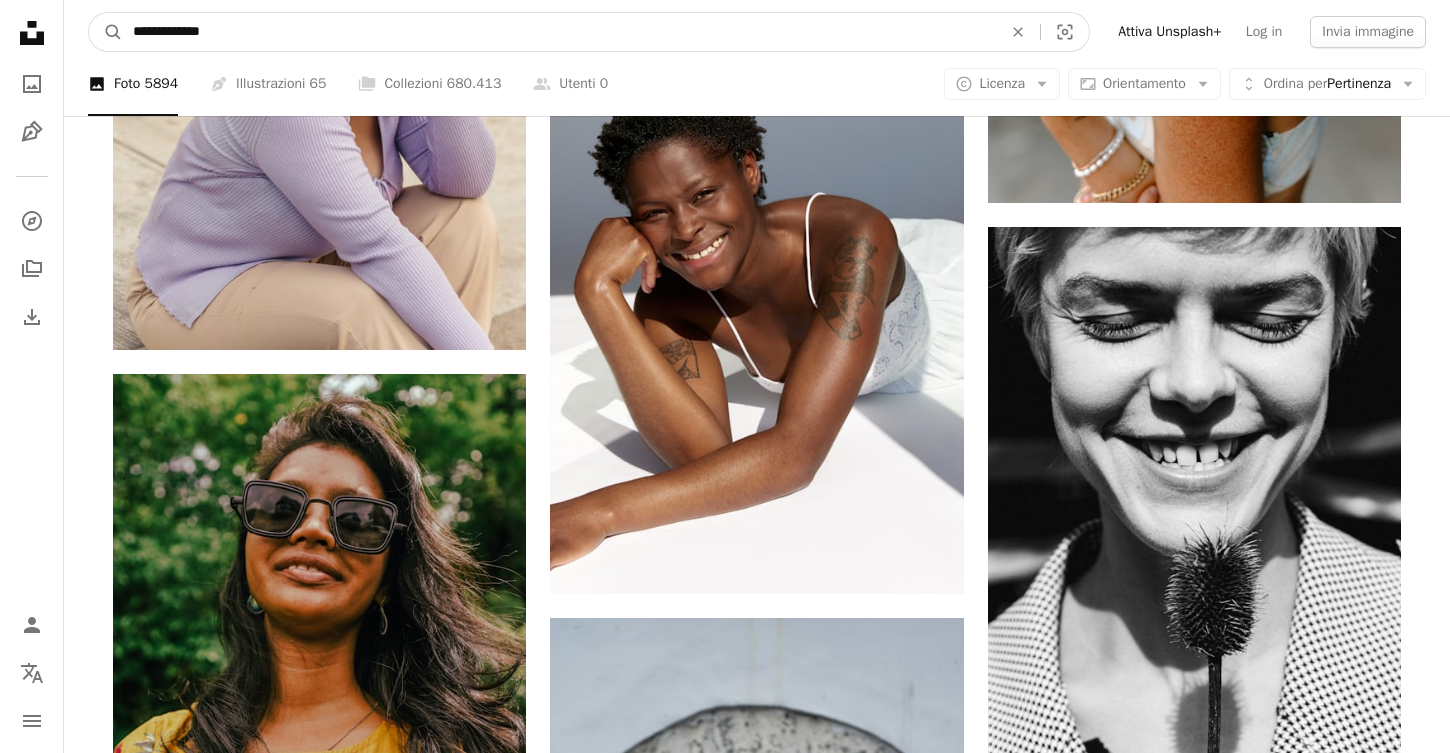 type on "**********" 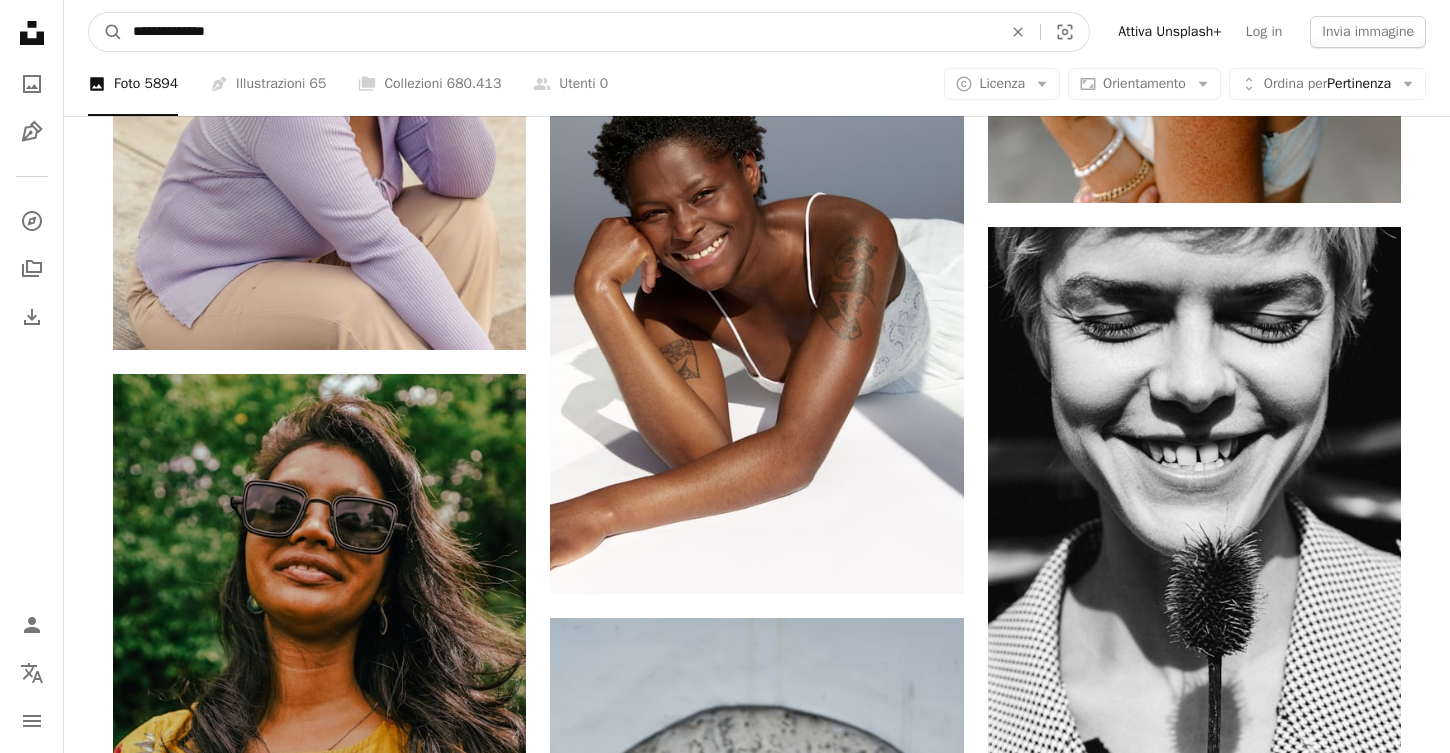 click on "A magnifying glass" at bounding box center (106, 32) 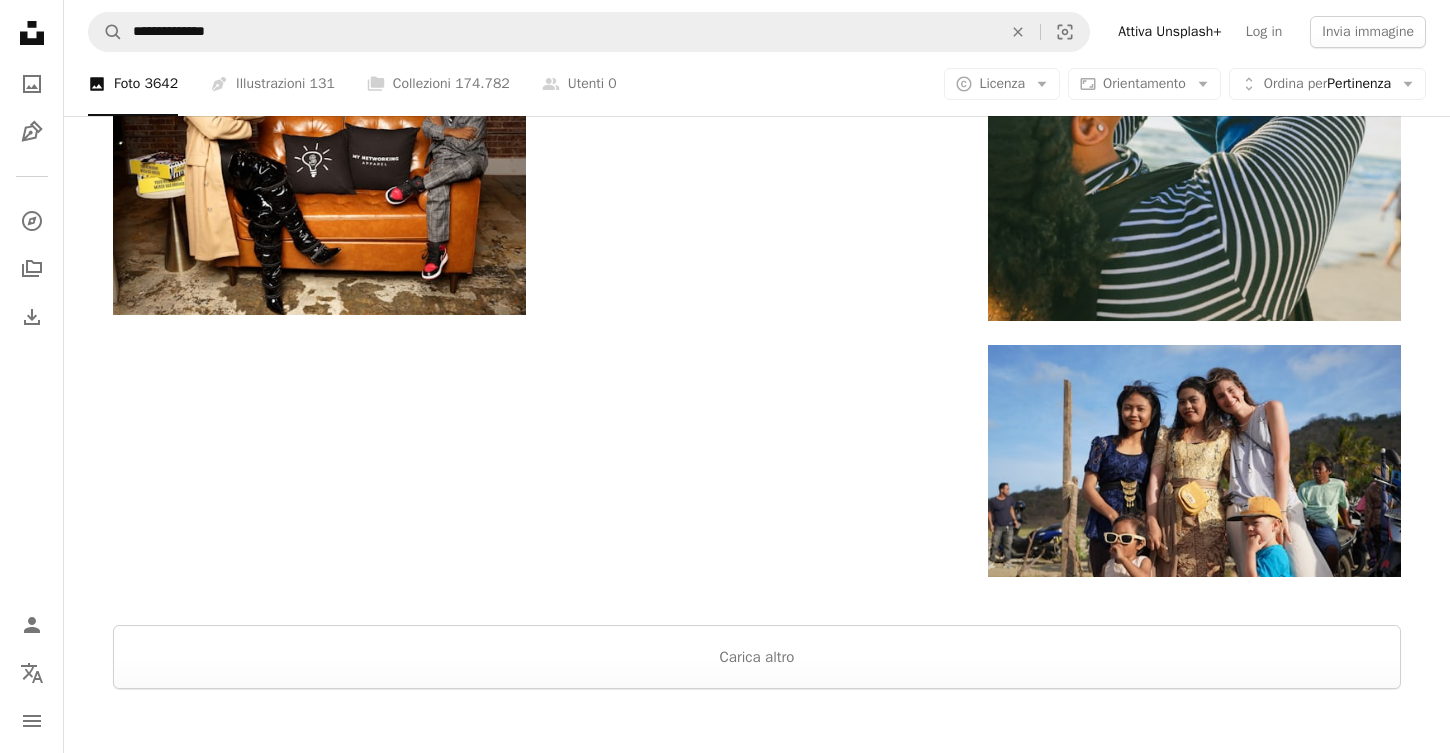 scroll, scrollTop: 3080, scrollLeft: 0, axis: vertical 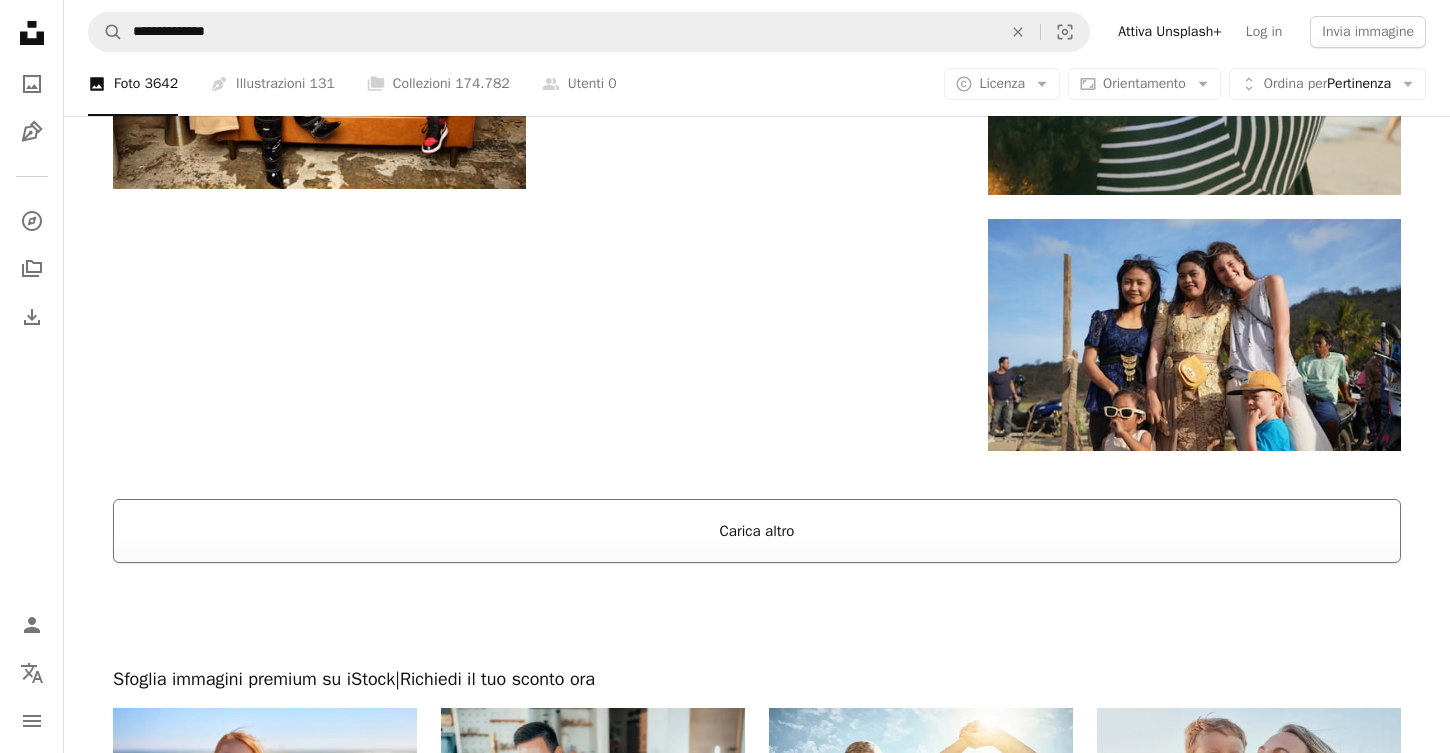 click on "Carica altro" at bounding box center (757, 531) 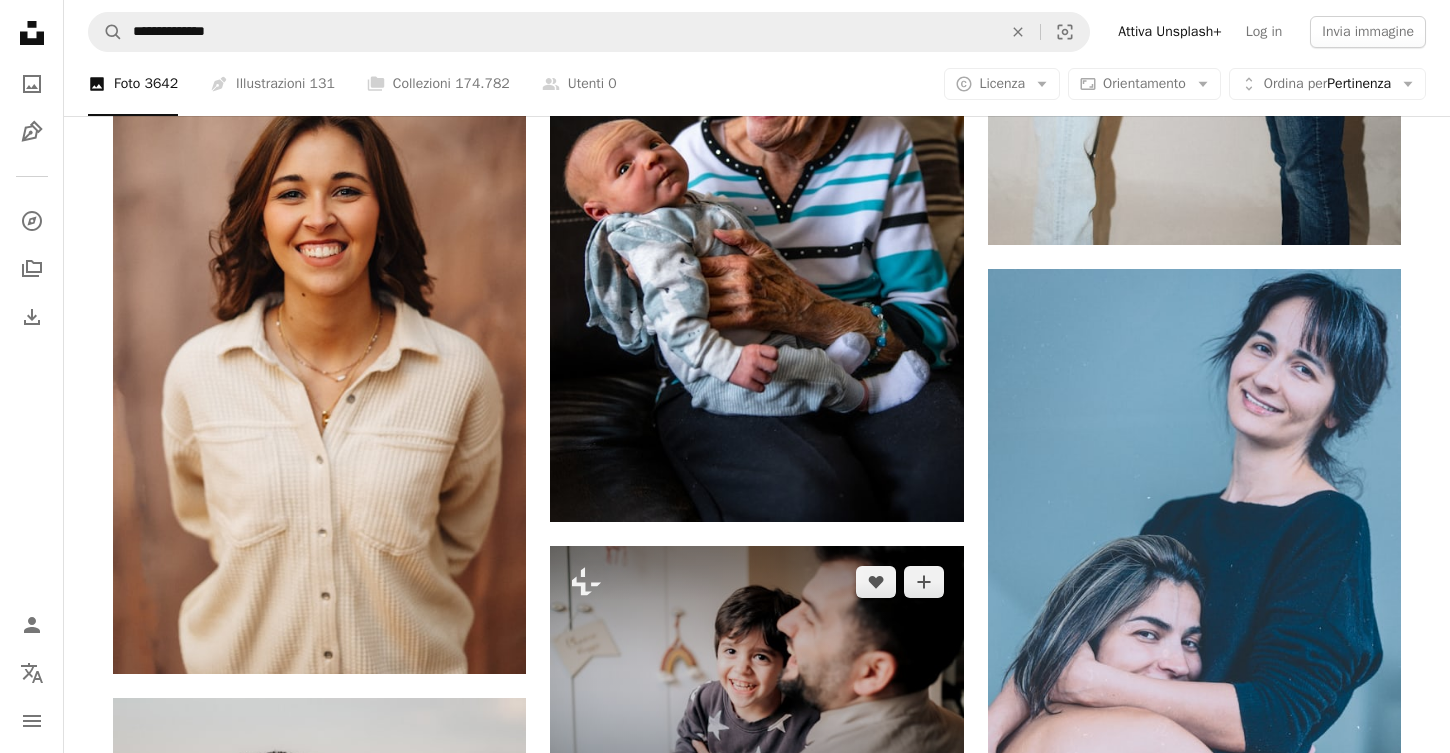 scroll, scrollTop: 17236, scrollLeft: 0, axis: vertical 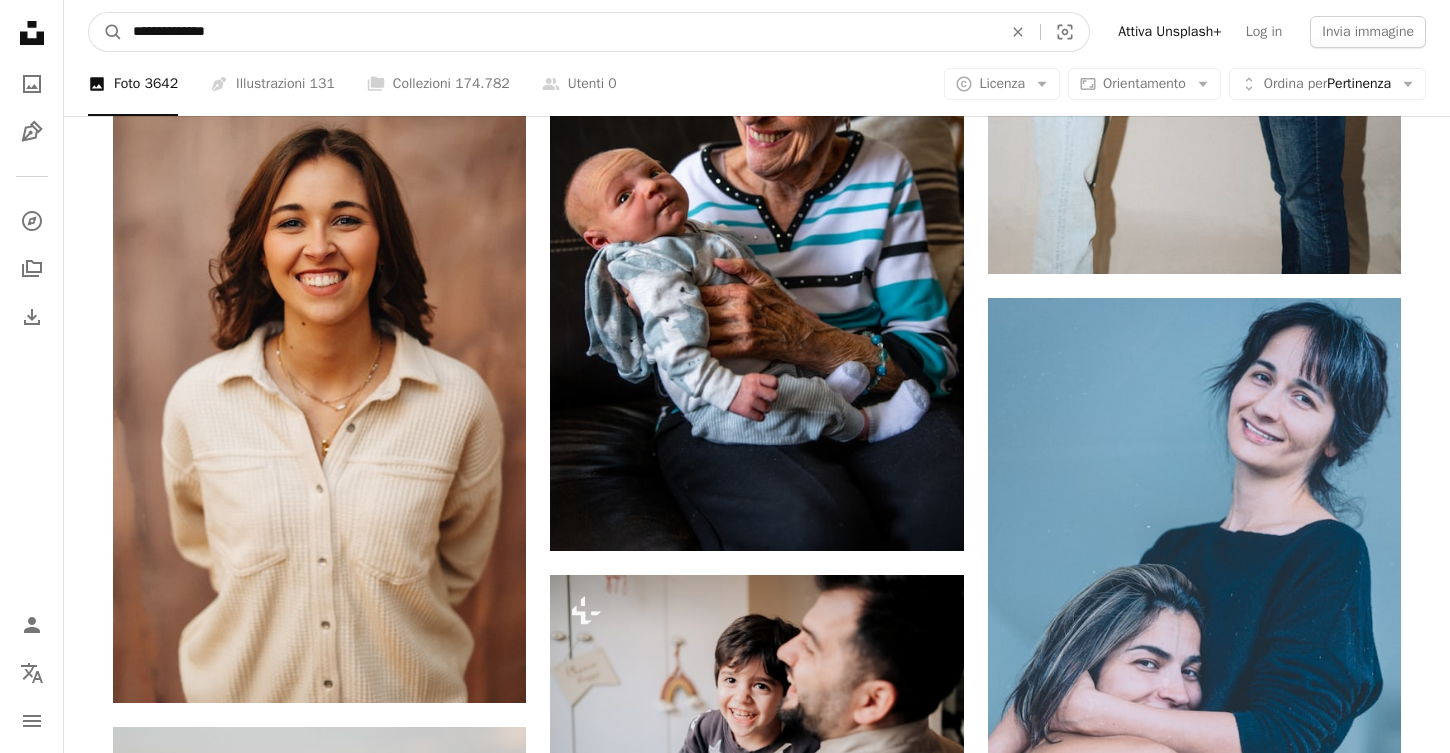click on "**********" at bounding box center (559, 32) 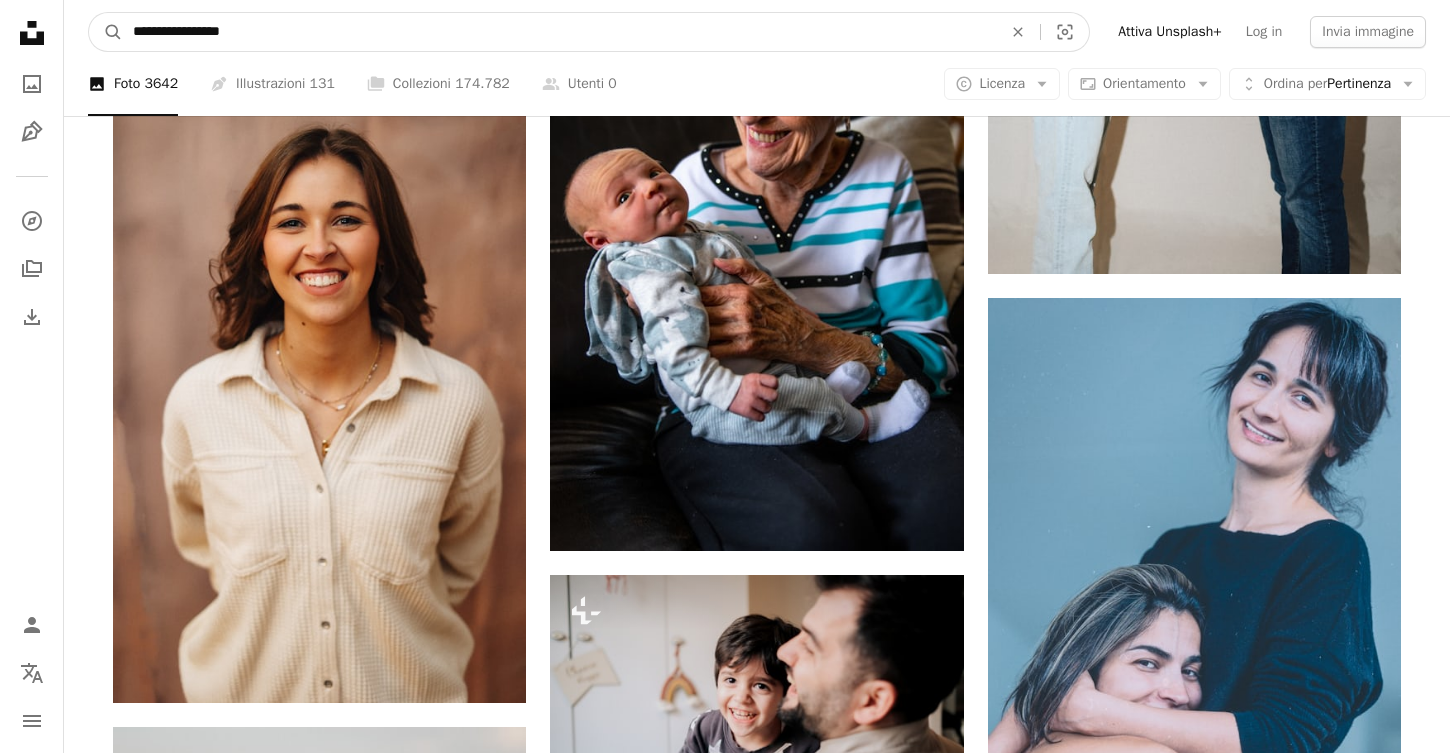 type on "**********" 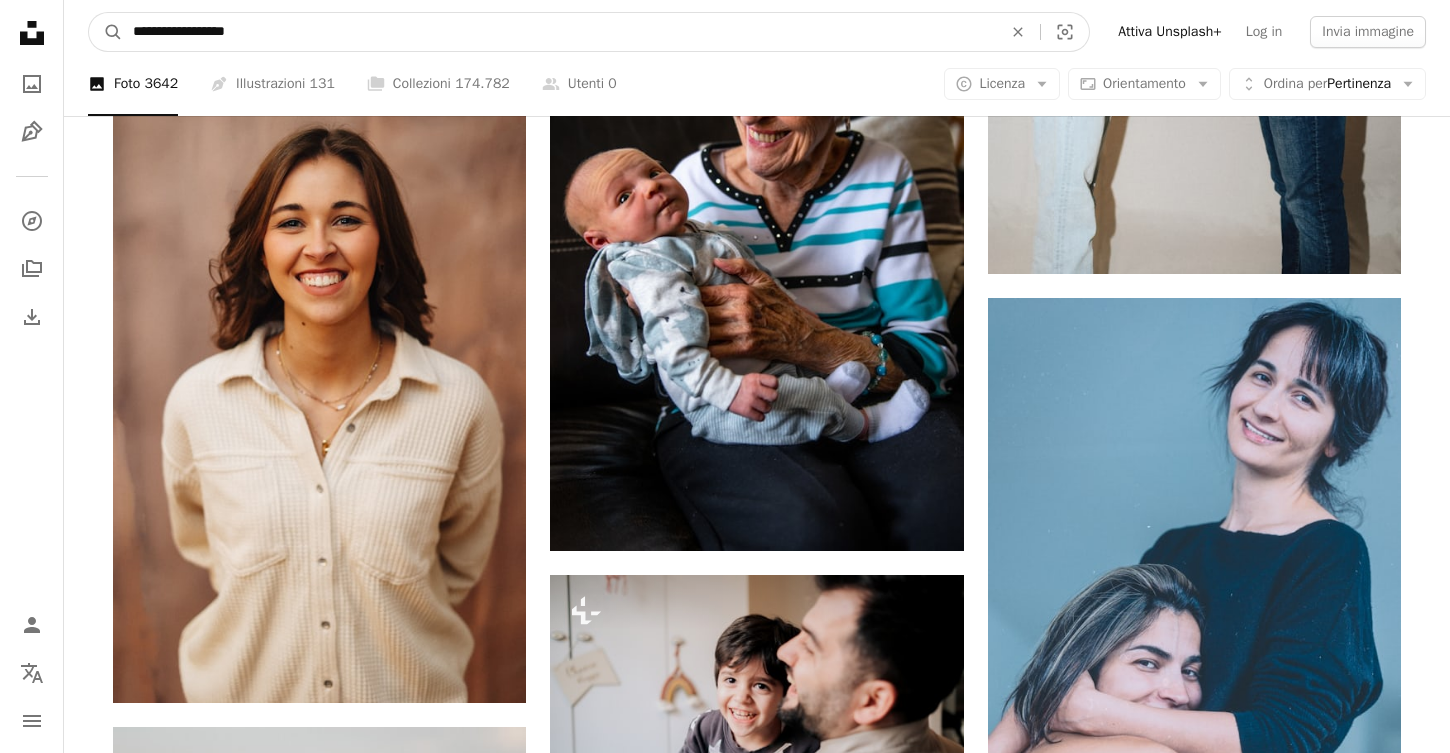 click on "A magnifying glass" at bounding box center (106, 32) 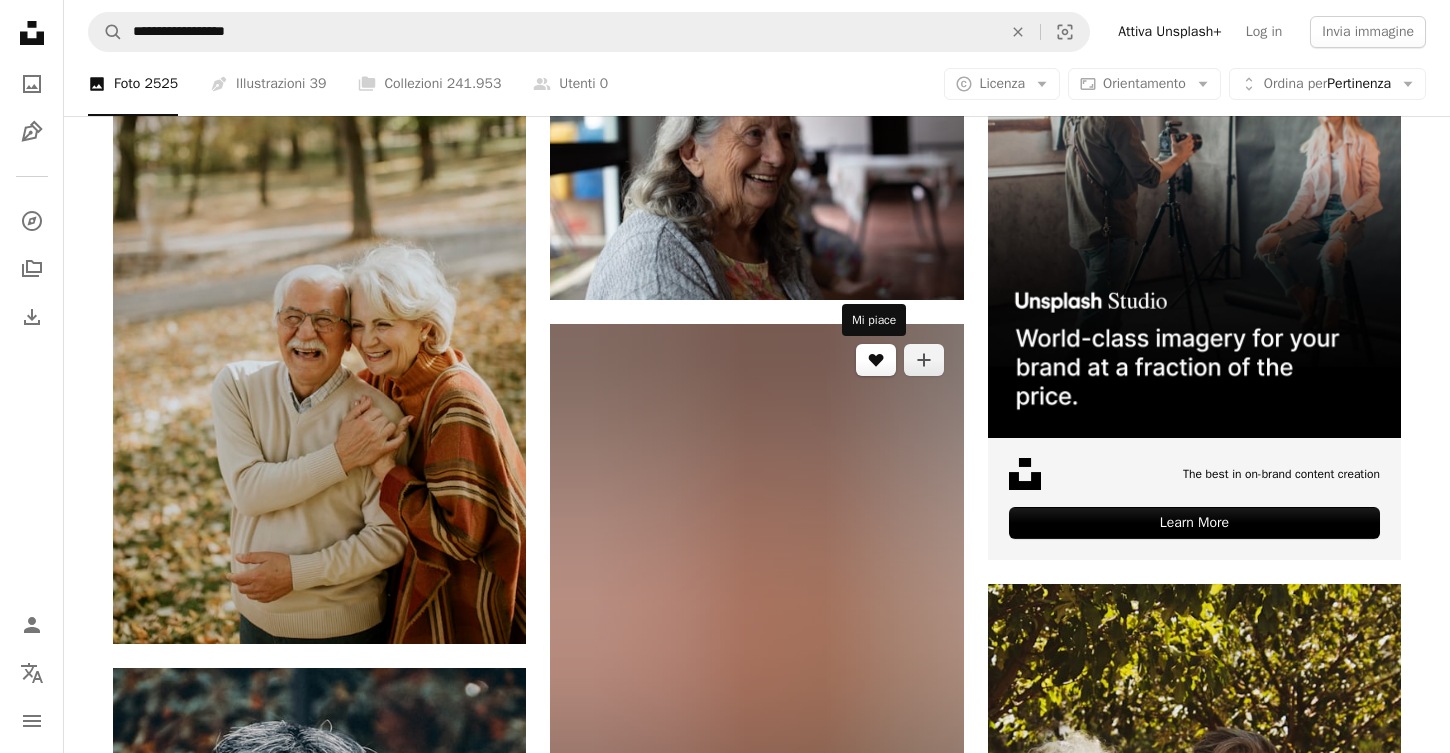 scroll, scrollTop: 525, scrollLeft: 0, axis: vertical 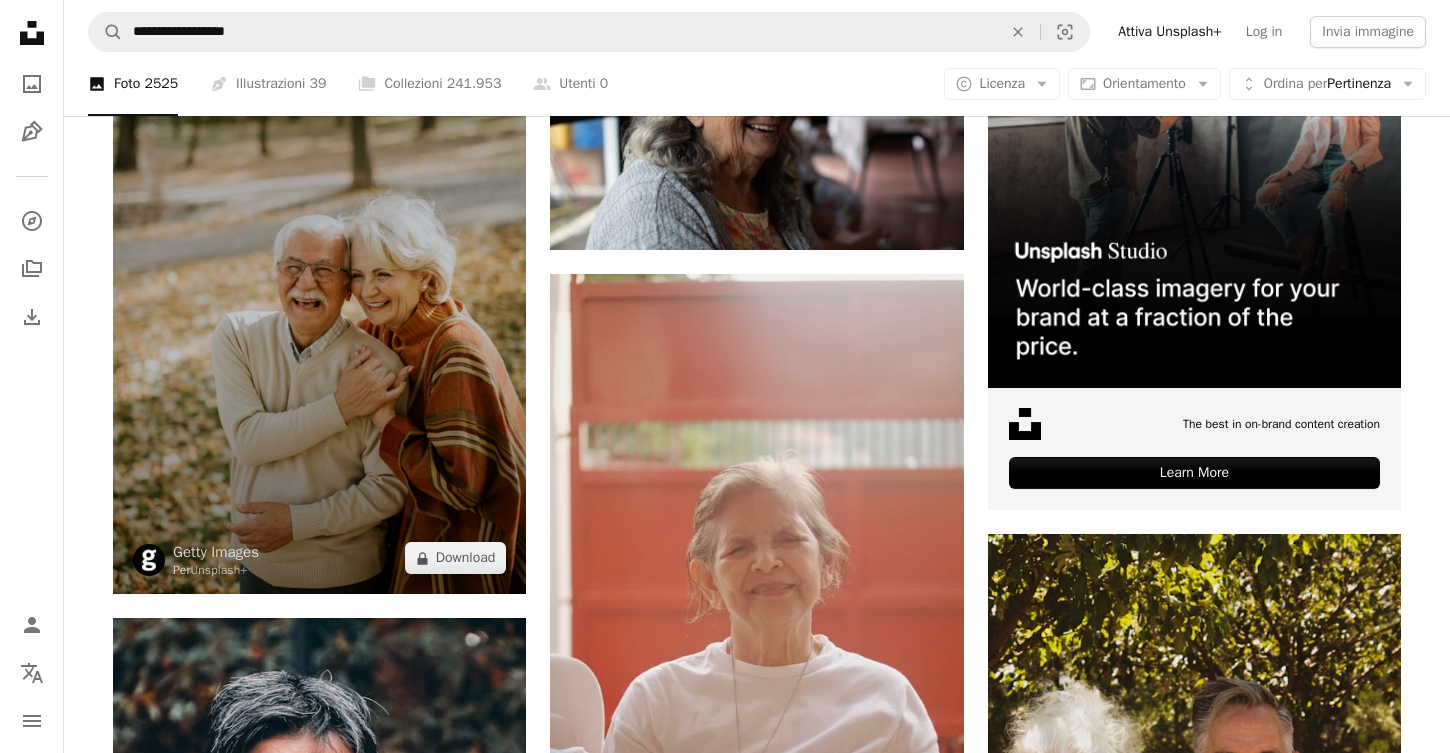 click at bounding box center [319, 284] 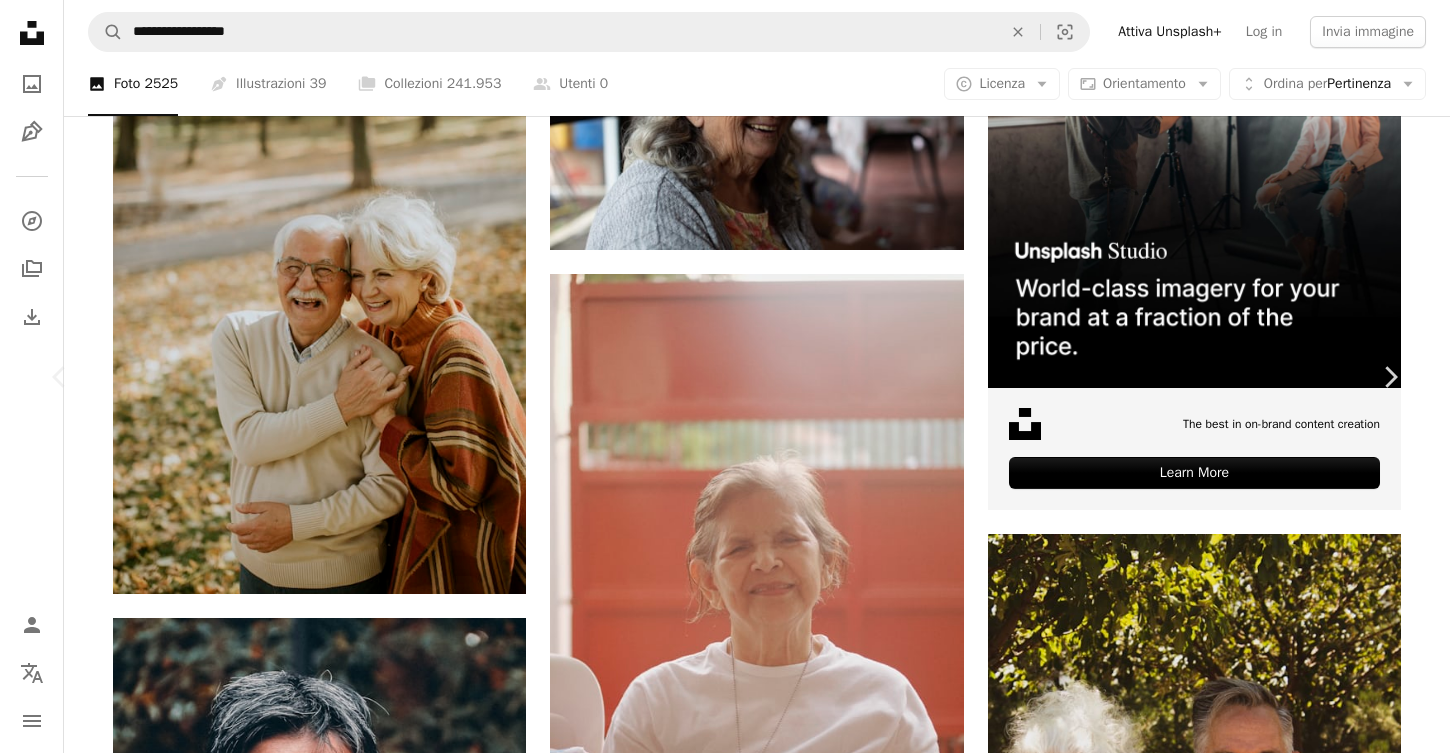 scroll, scrollTop: 1241, scrollLeft: 0, axis: vertical 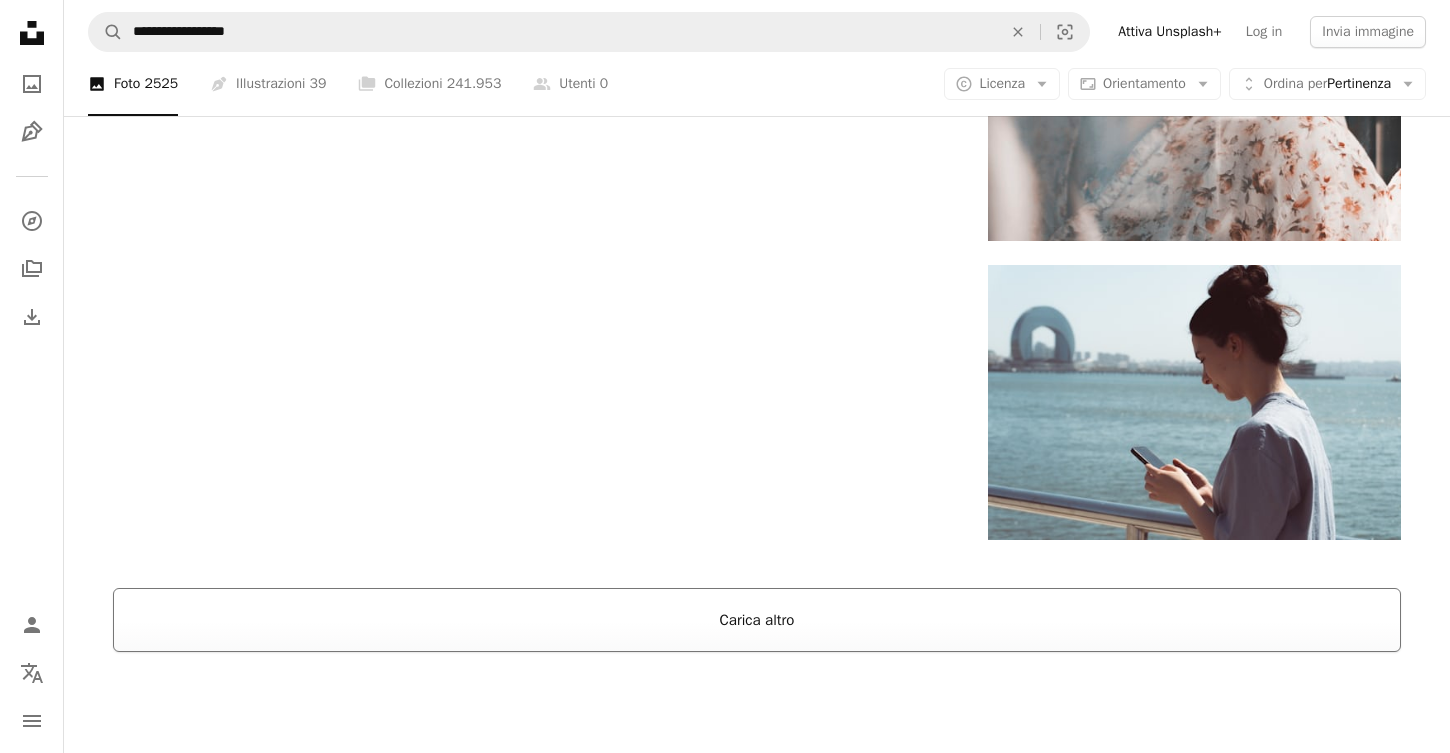 click on "Carica altro" at bounding box center (757, 620) 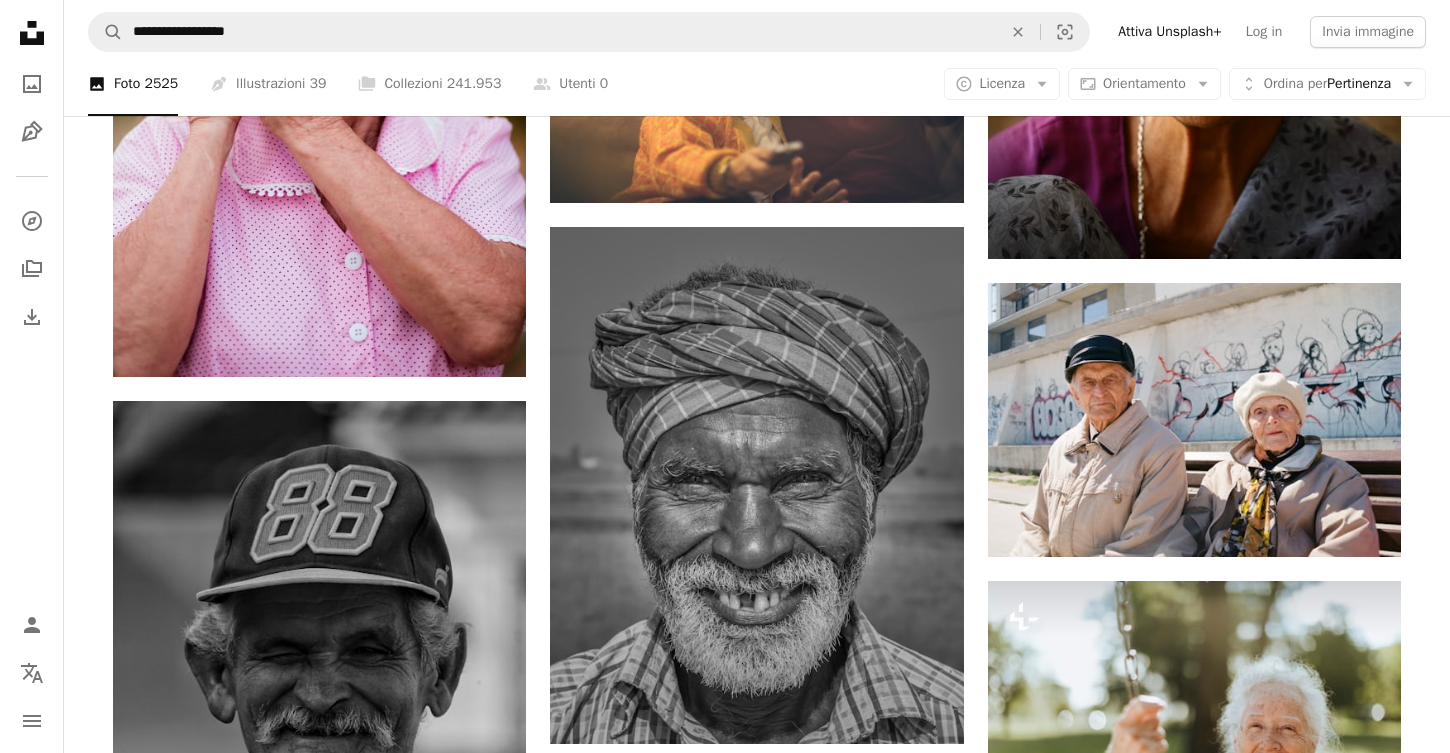 scroll, scrollTop: 12729, scrollLeft: 0, axis: vertical 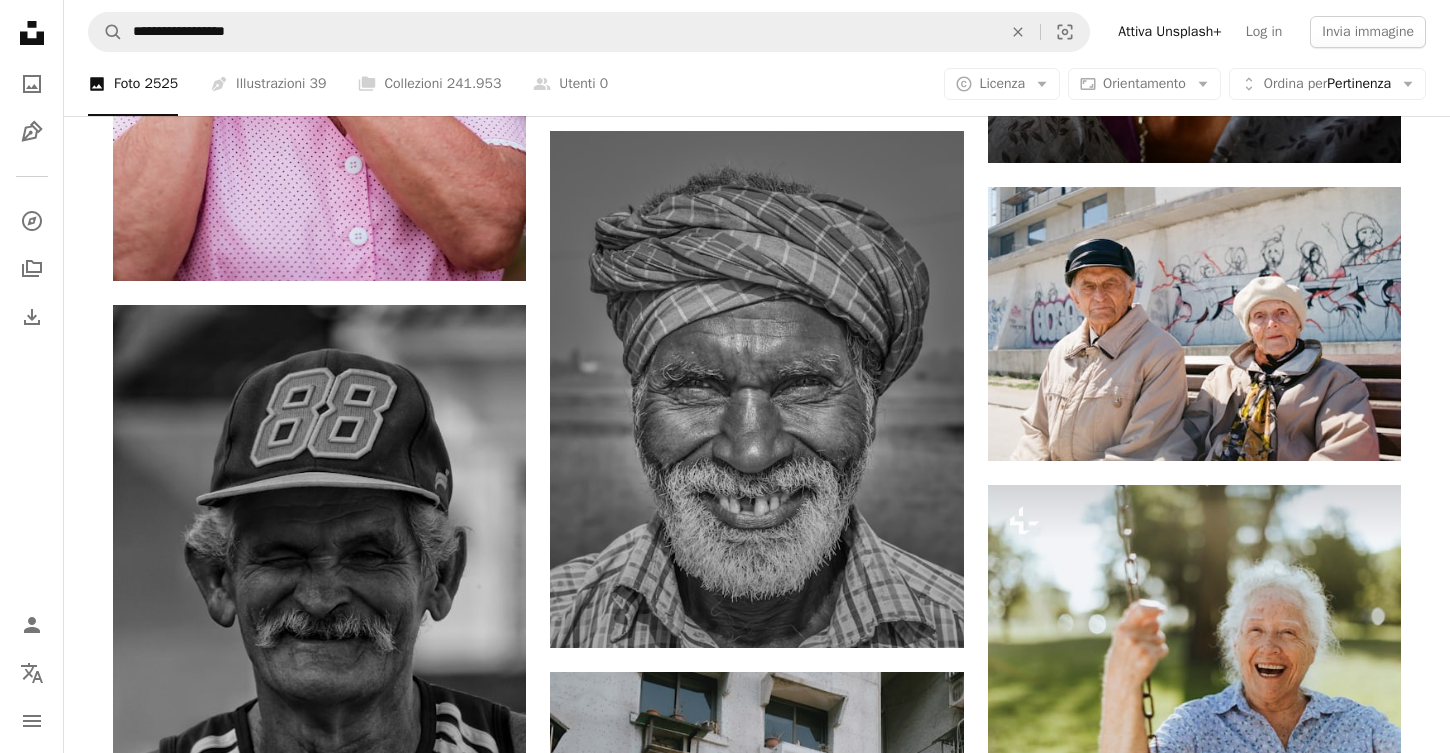 click on "[FIRST] [LAST]" at bounding box center (757, -4666) 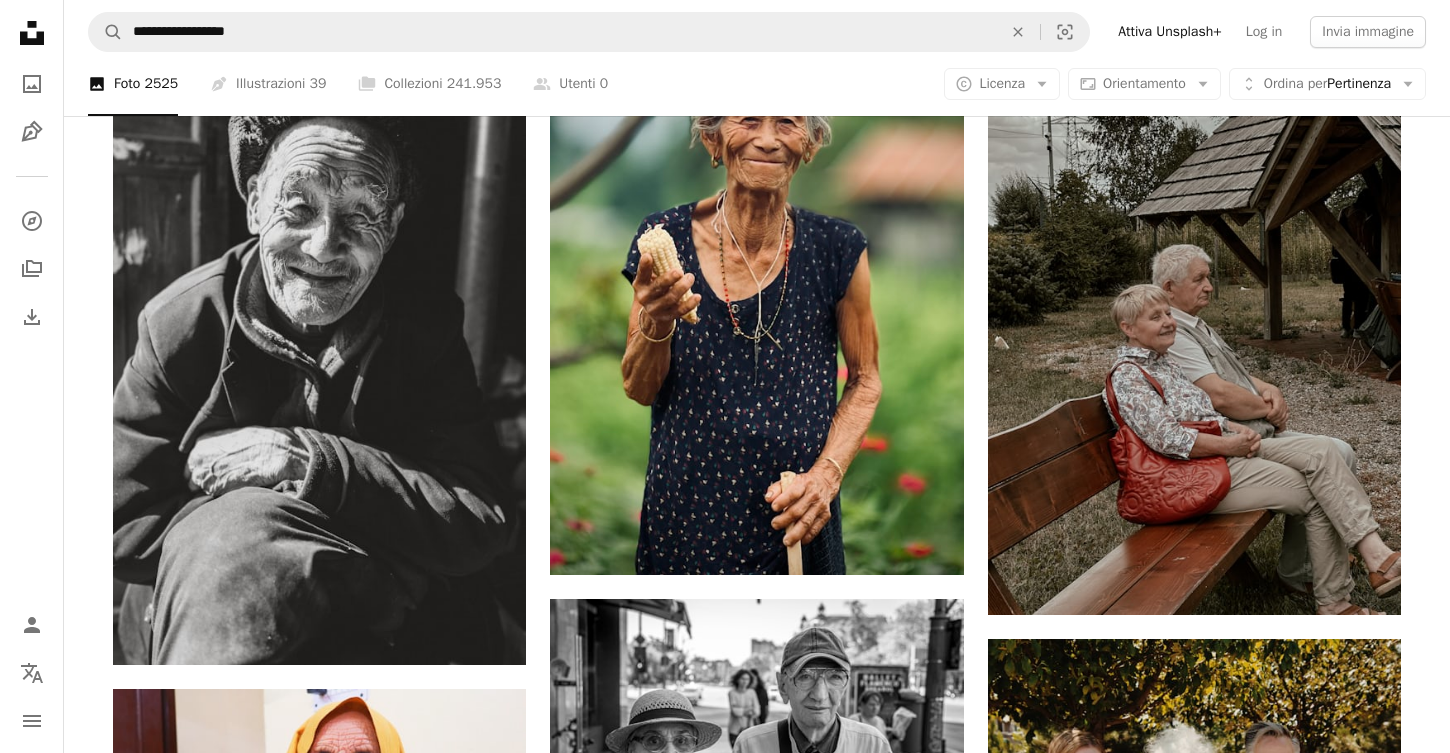 scroll, scrollTop: 14134, scrollLeft: 0, axis: vertical 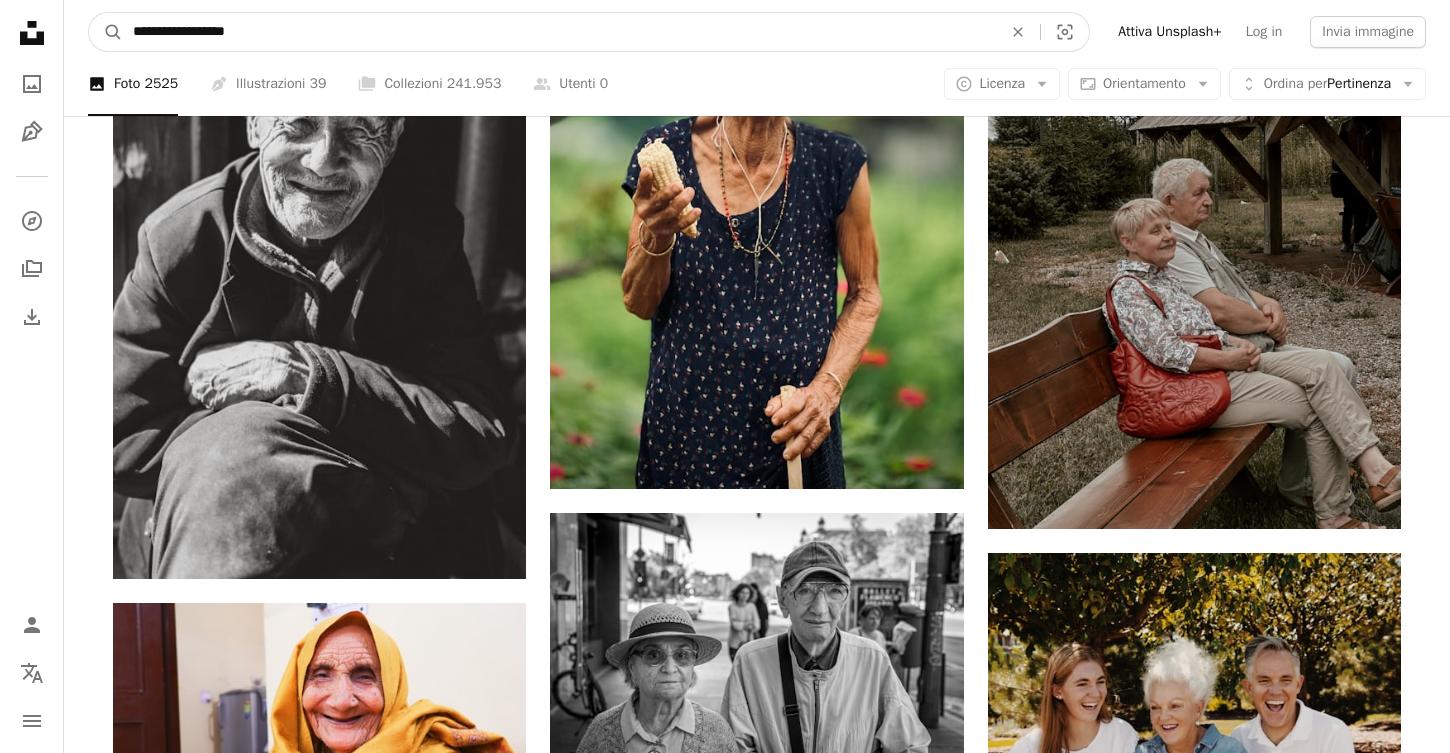 click on "**********" at bounding box center [559, 32] 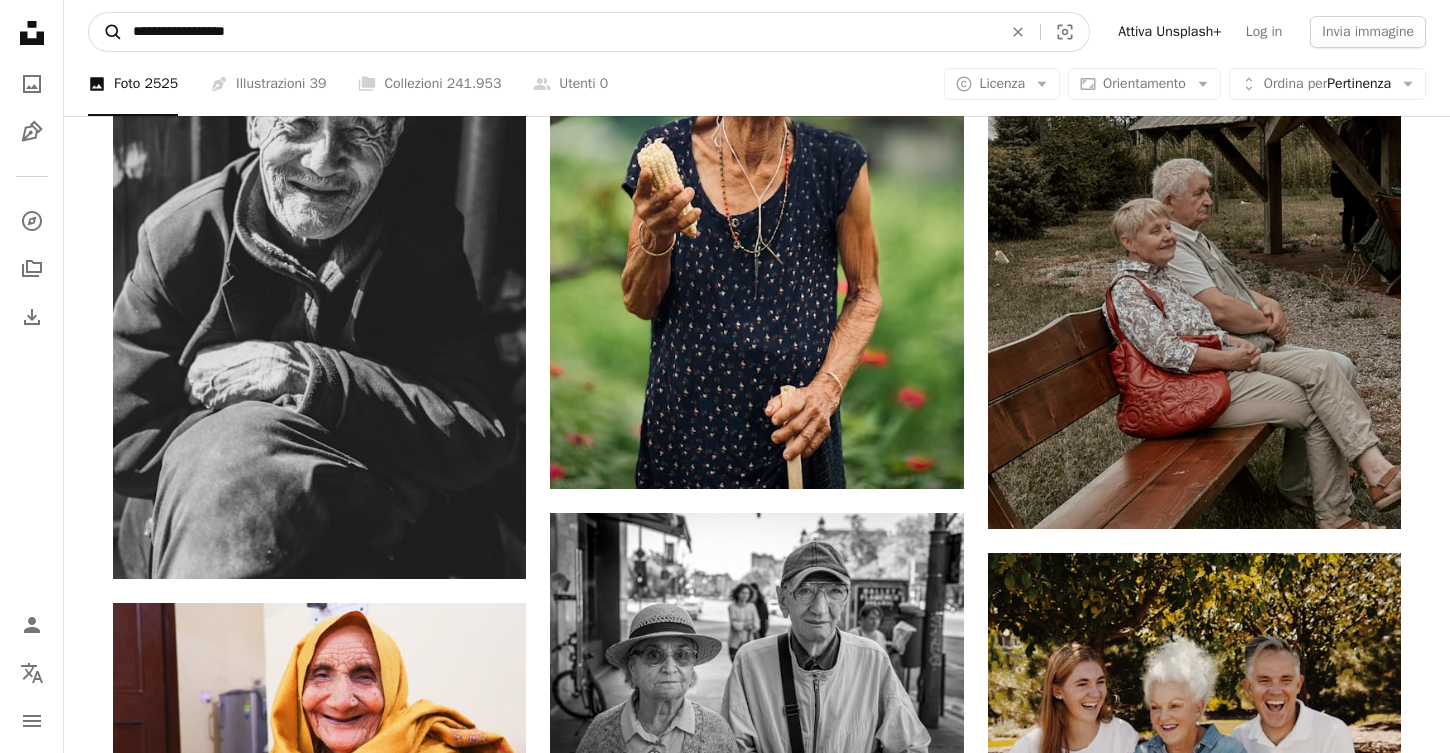 drag, startPoint x: 313, startPoint y: 37, endPoint x: 89, endPoint y: 32, distance: 224.0558 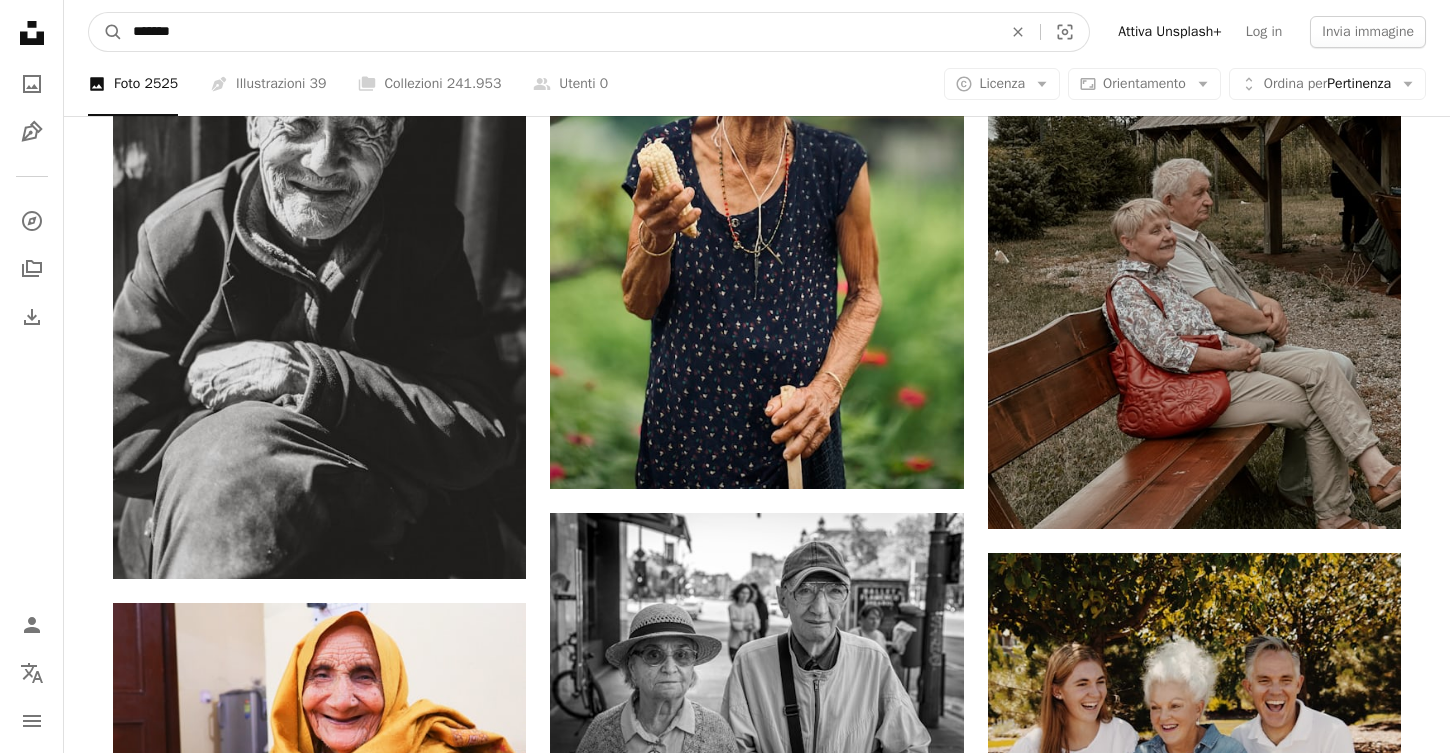 type on "*******" 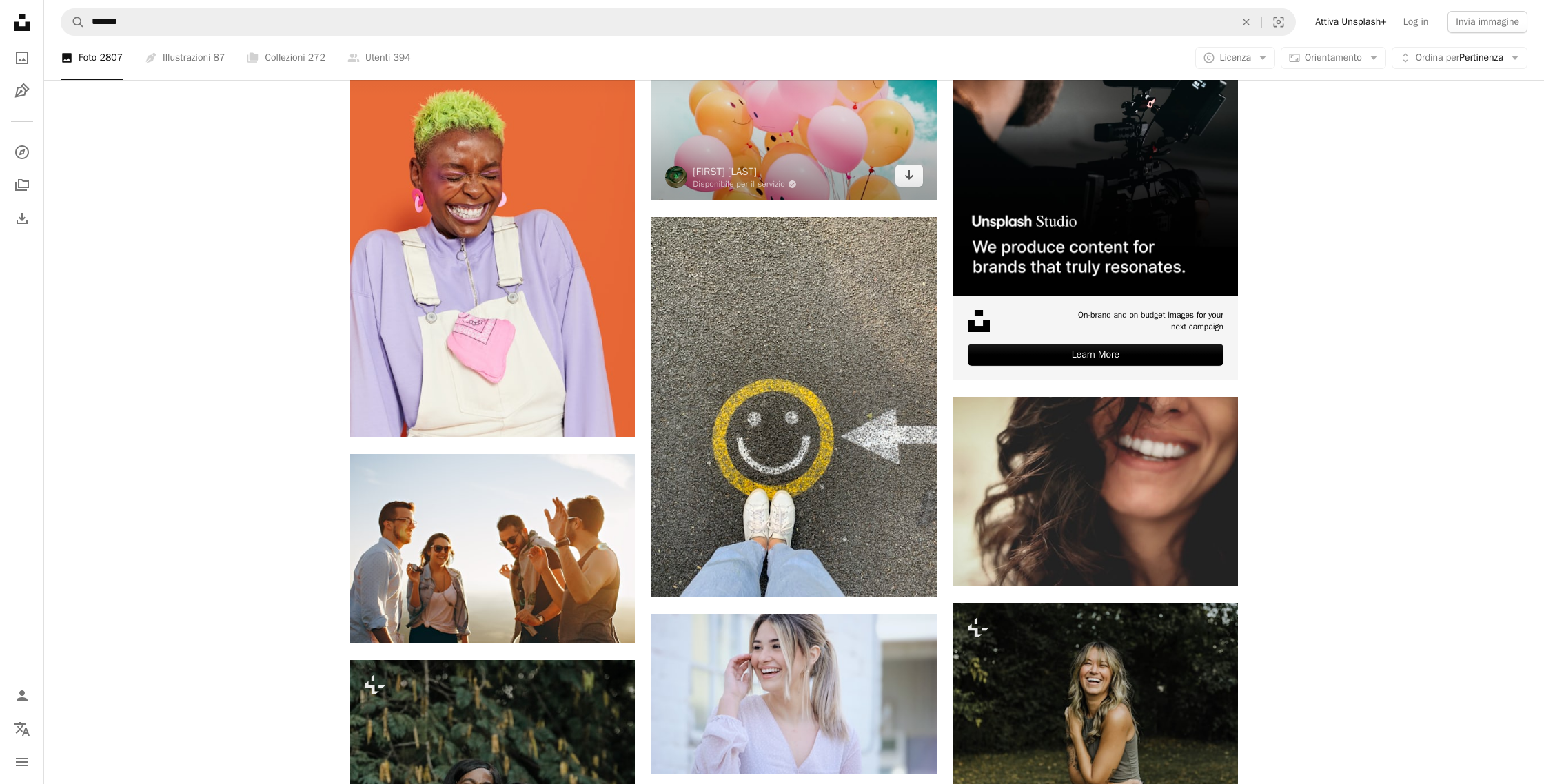 scroll, scrollTop: 0, scrollLeft: 0, axis: both 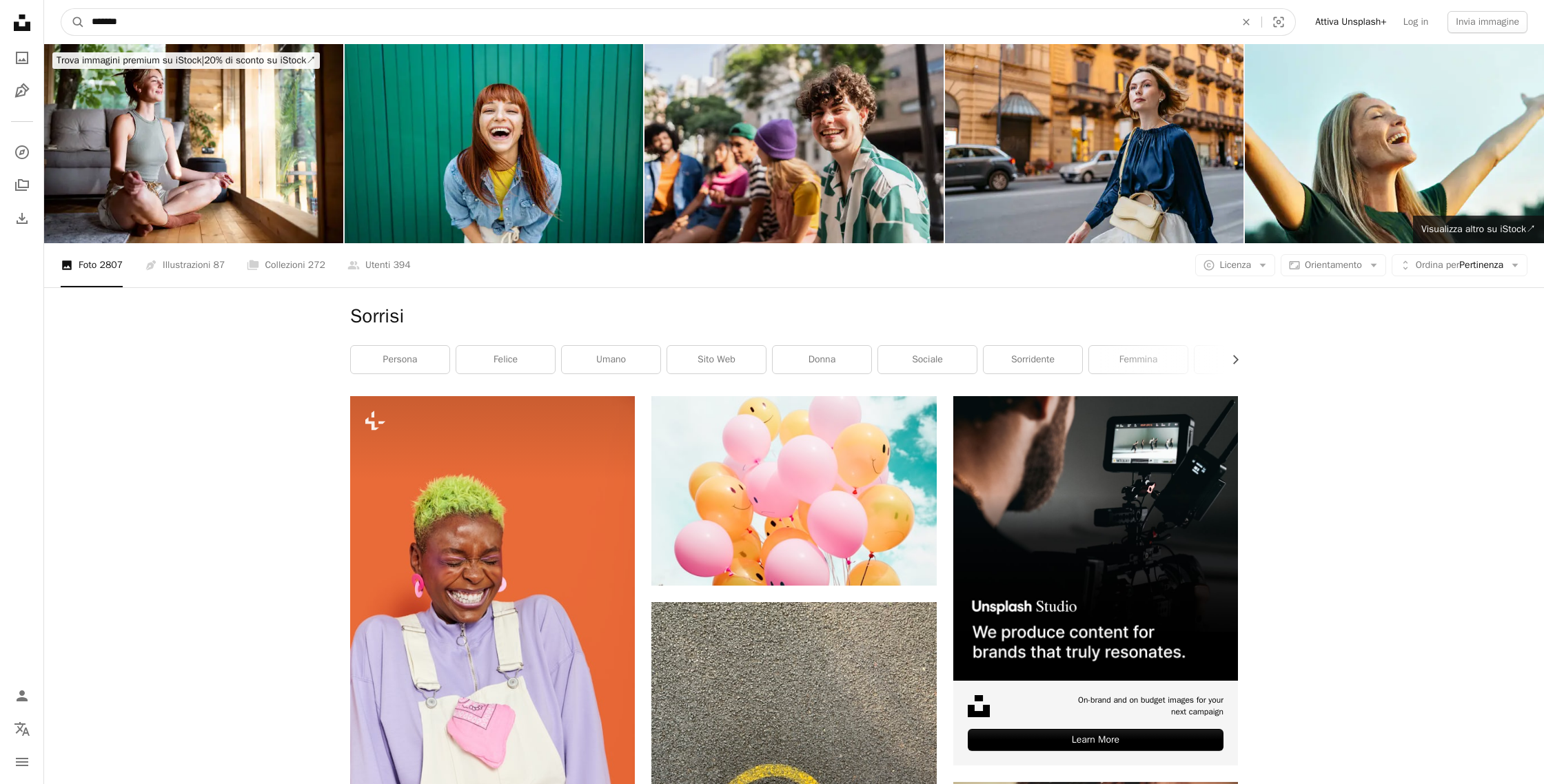drag, startPoint x: 77, startPoint y: 17, endPoint x: 57, endPoint y: 15, distance: 20.099751 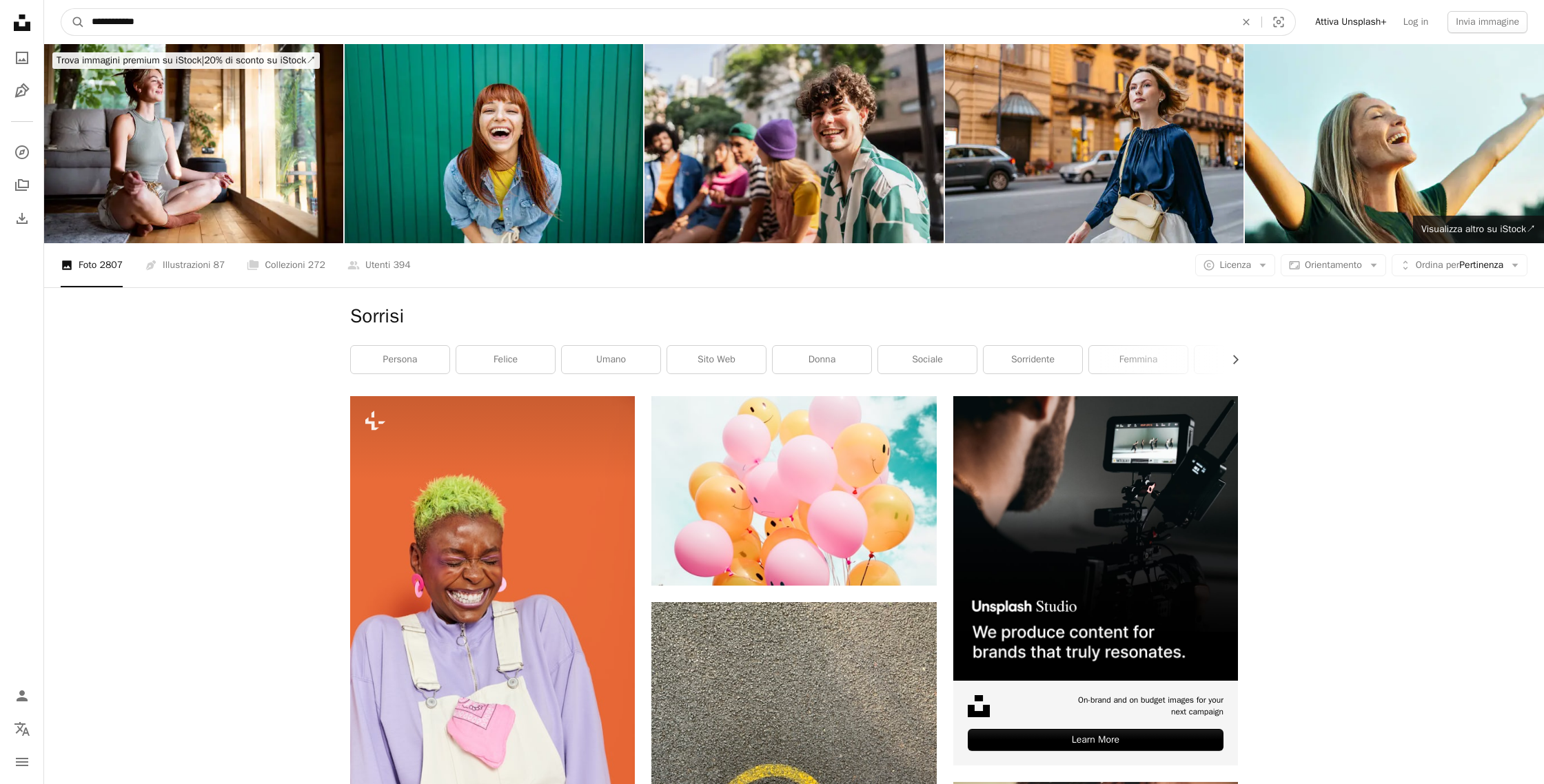 type on "**********" 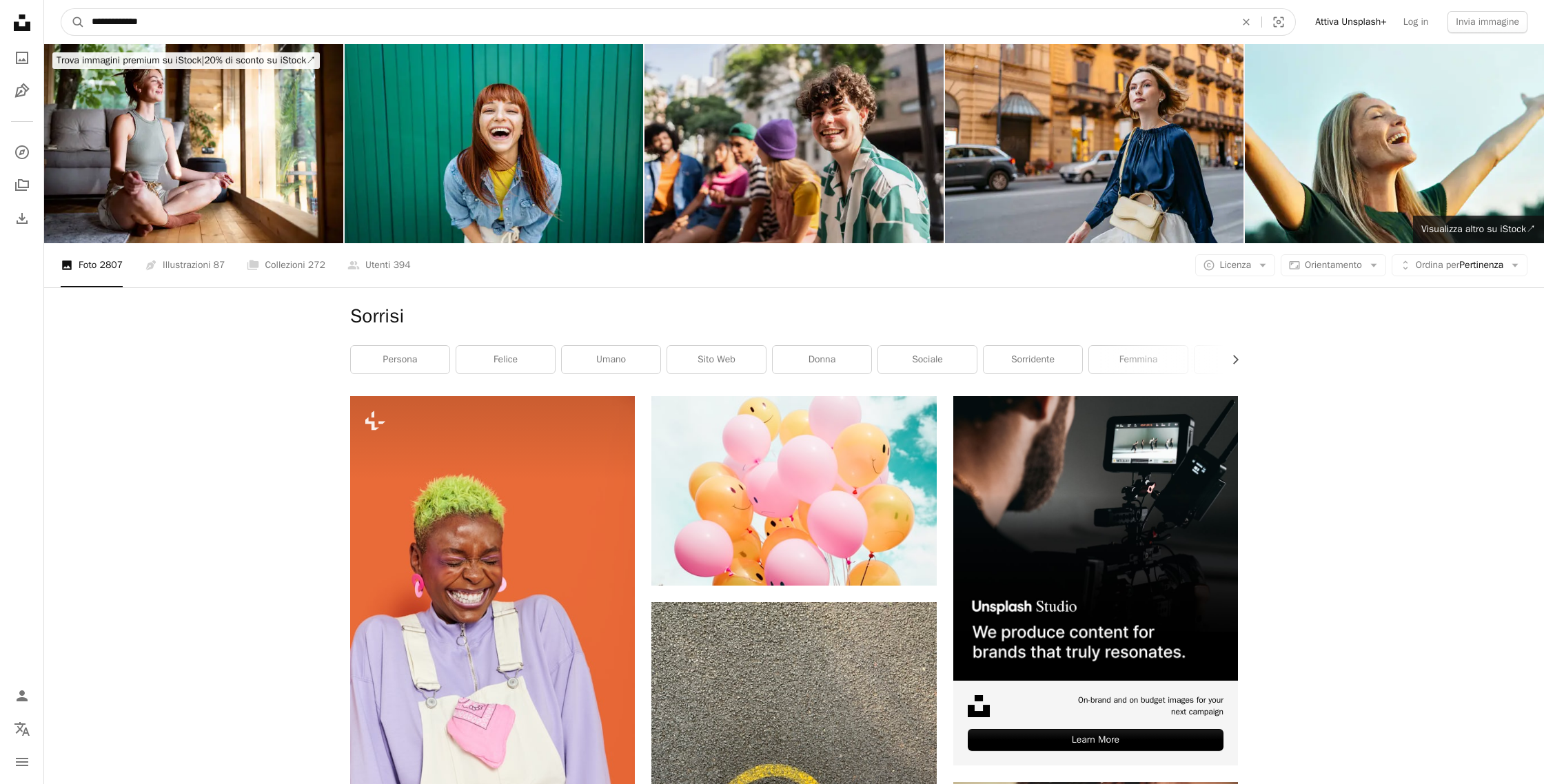 click on "A magnifying glass" at bounding box center [73, 22] 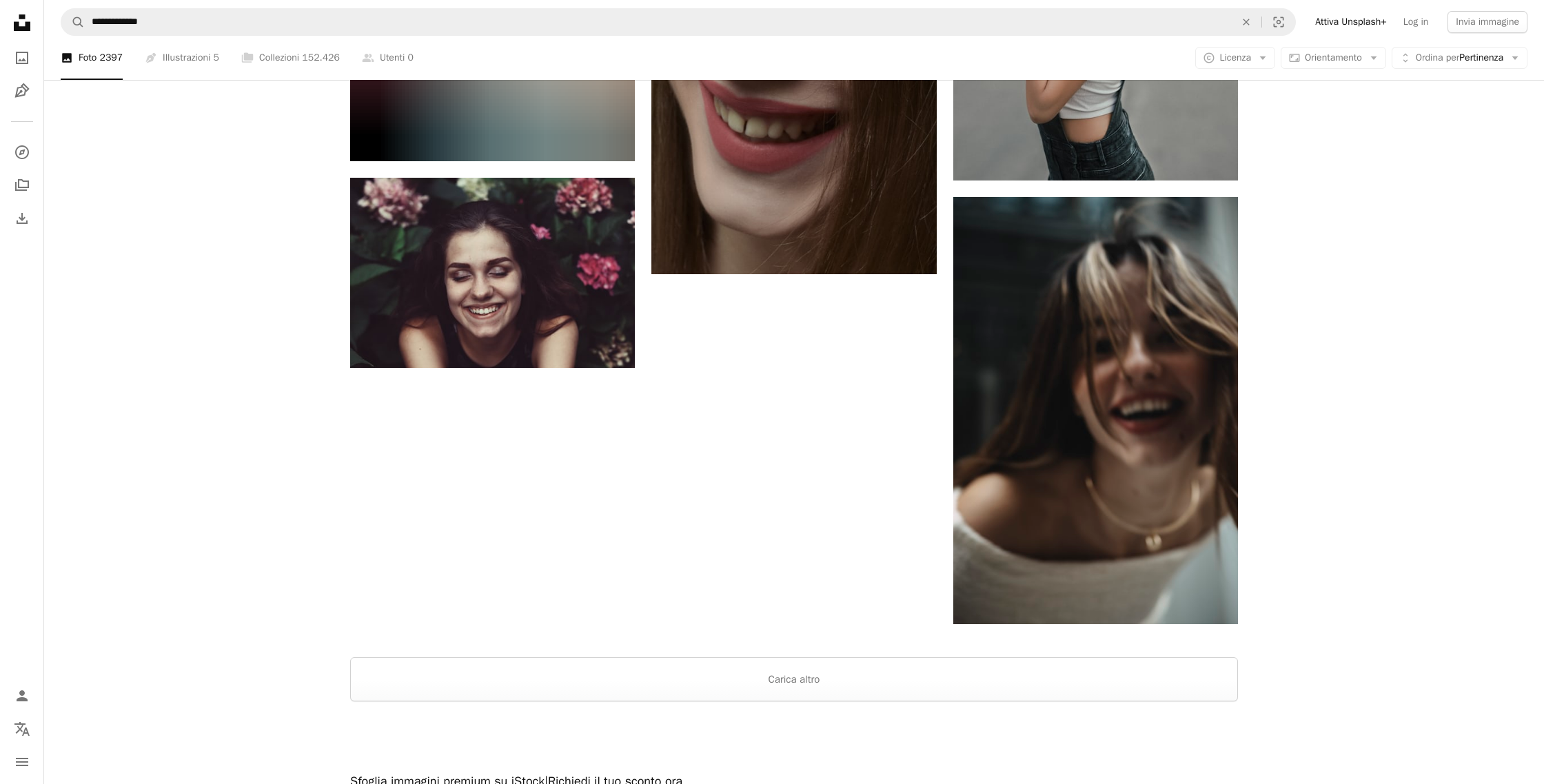 scroll, scrollTop: 2565, scrollLeft: 0, axis: vertical 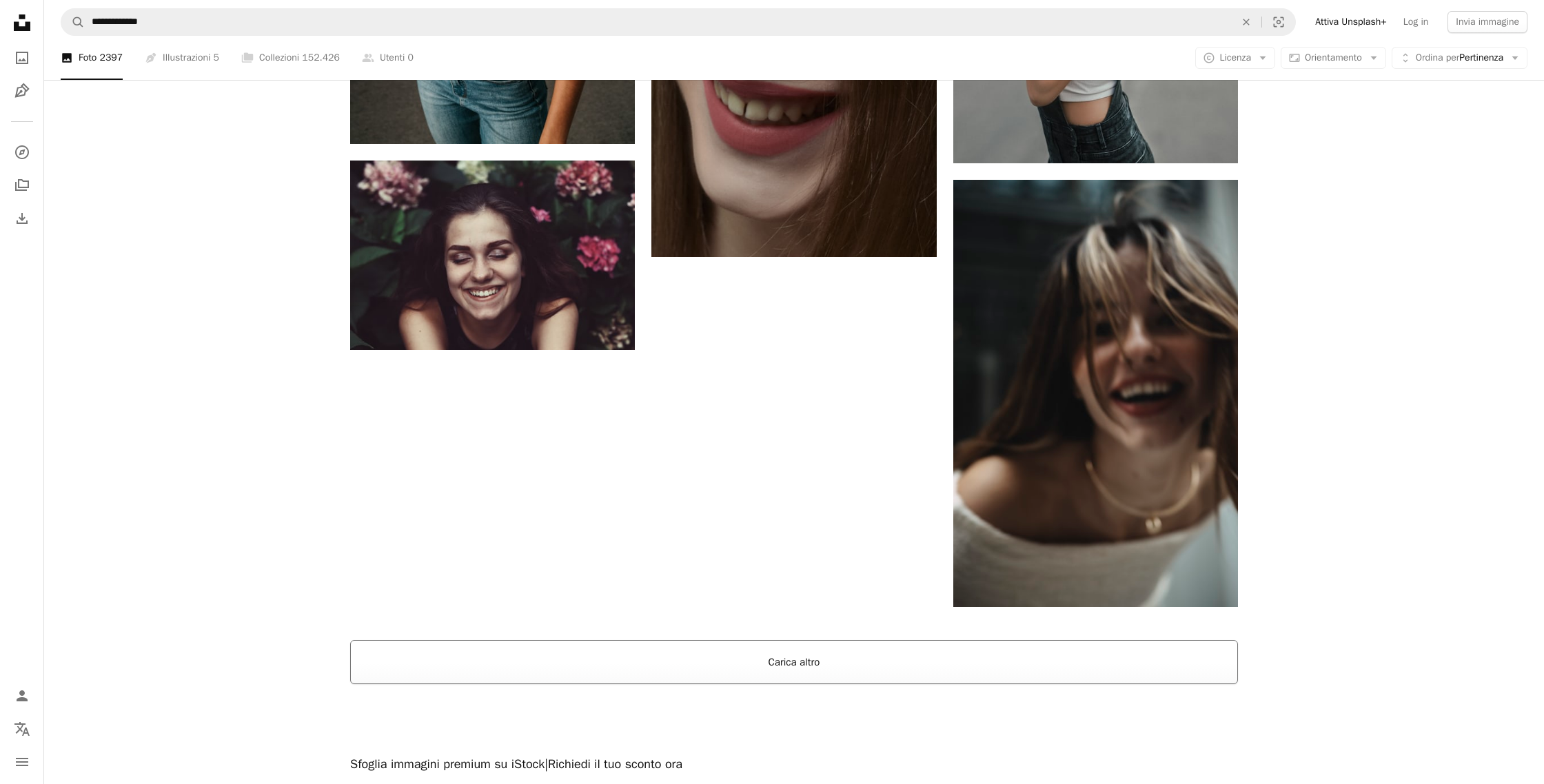 click on "Carica altro" at bounding box center (794, 662) 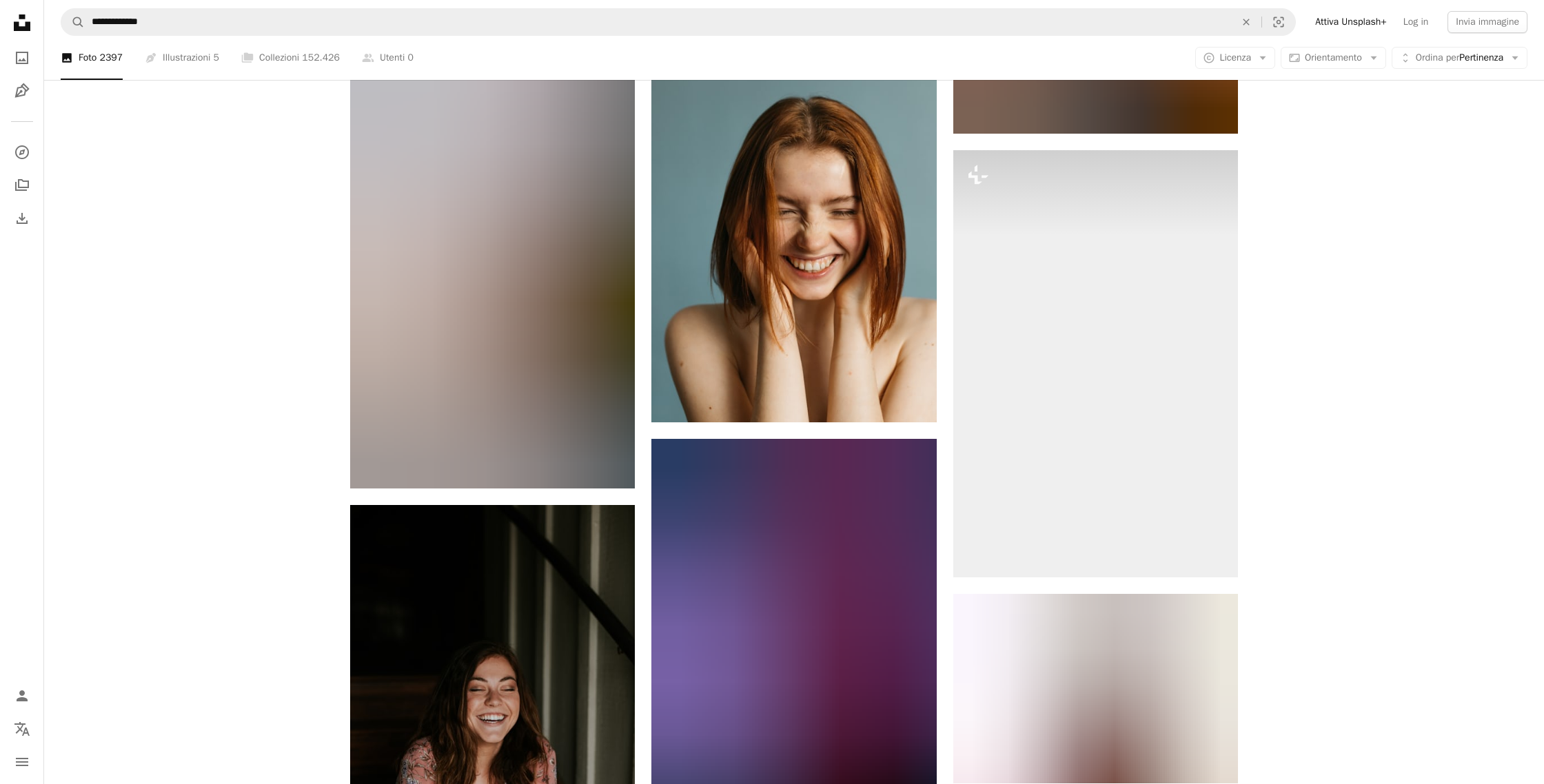 scroll, scrollTop: 16870, scrollLeft: 0, axis: vertical 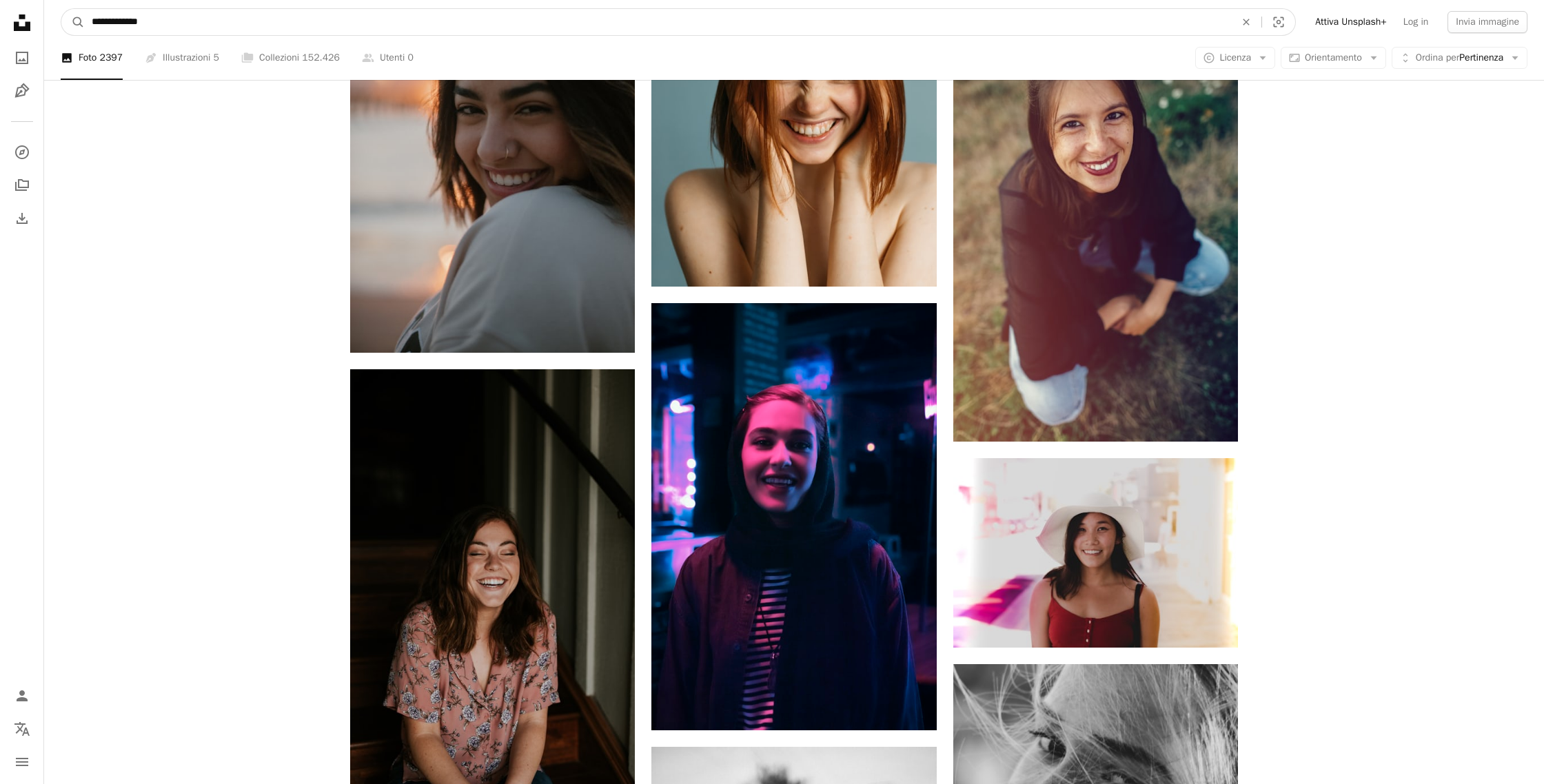 click on "**********" at bounding box center (658, 22) 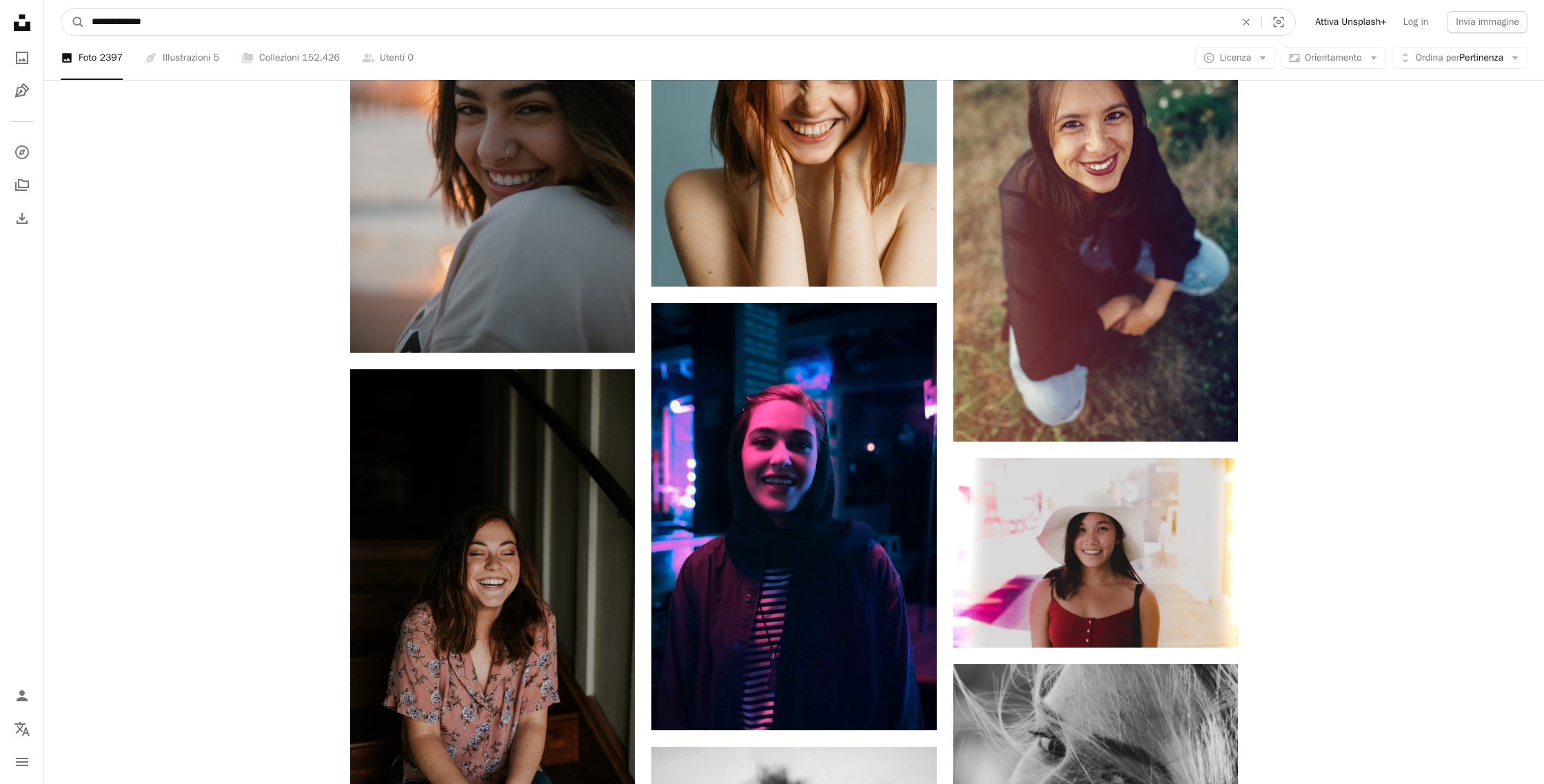 type on "**********" 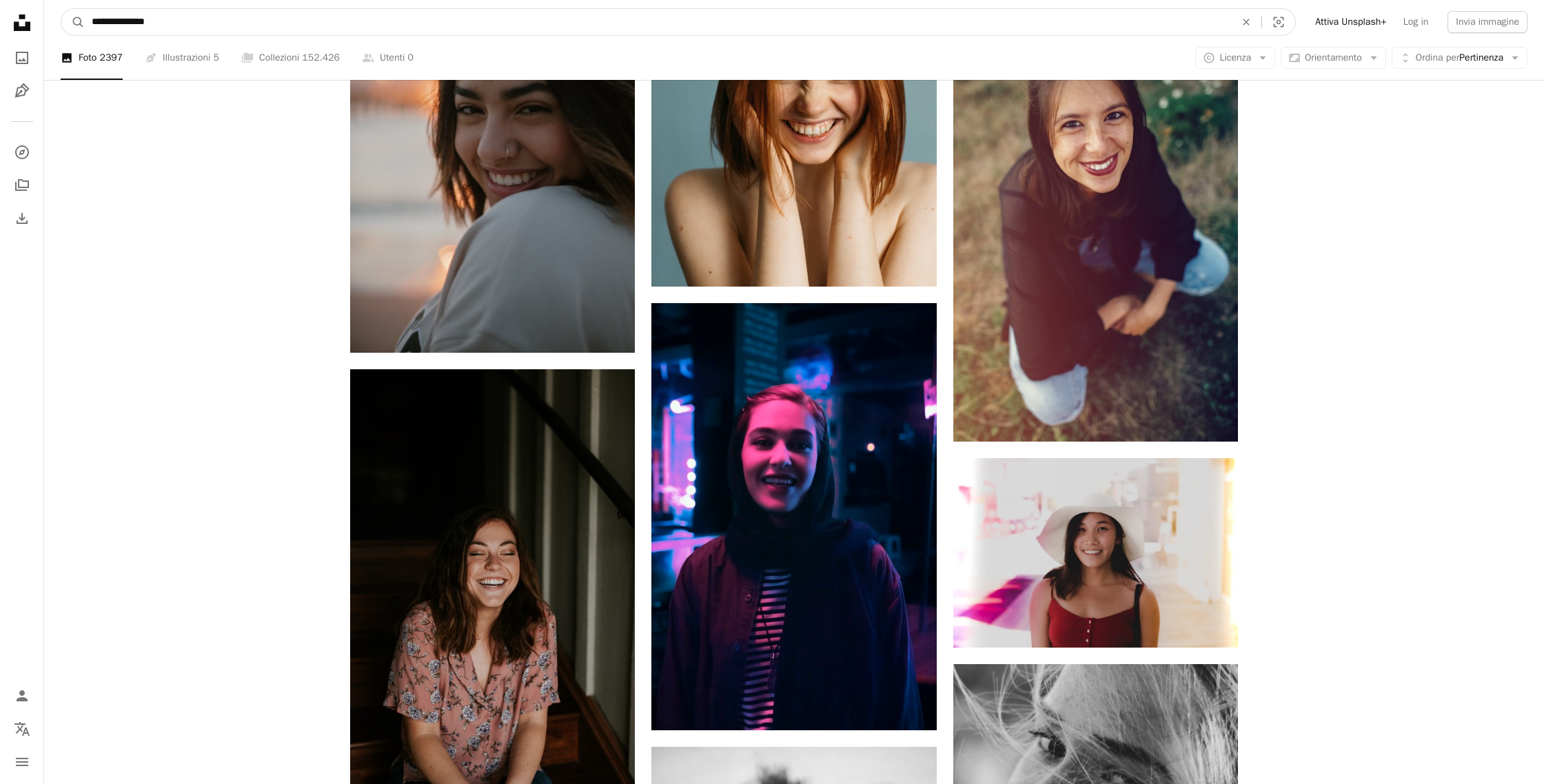 click on "A magnifying glass" at bounding box center (73, 22) 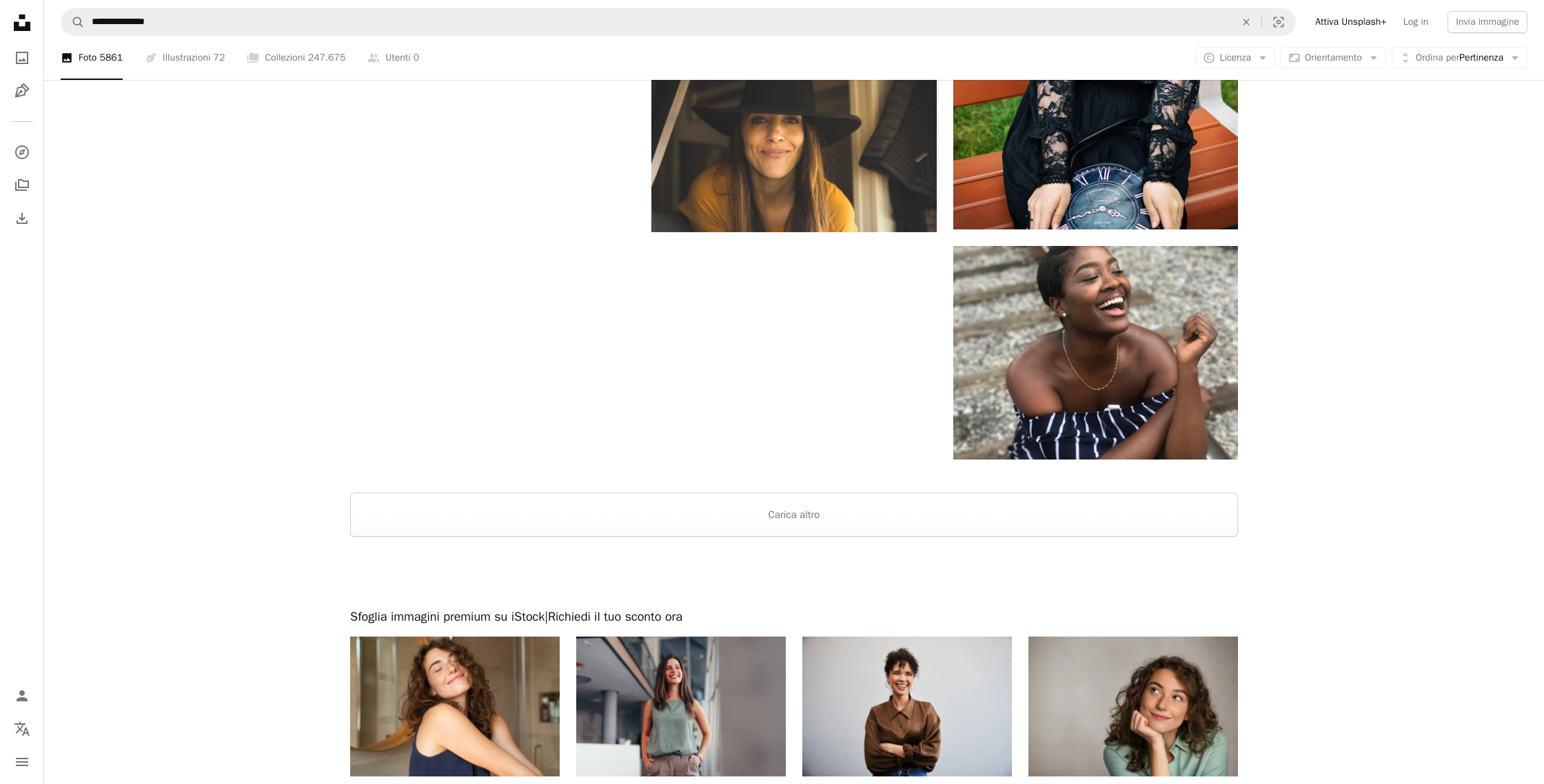 scroll, scrollTop: 2300, scrollLeft: 0, axis: vertical 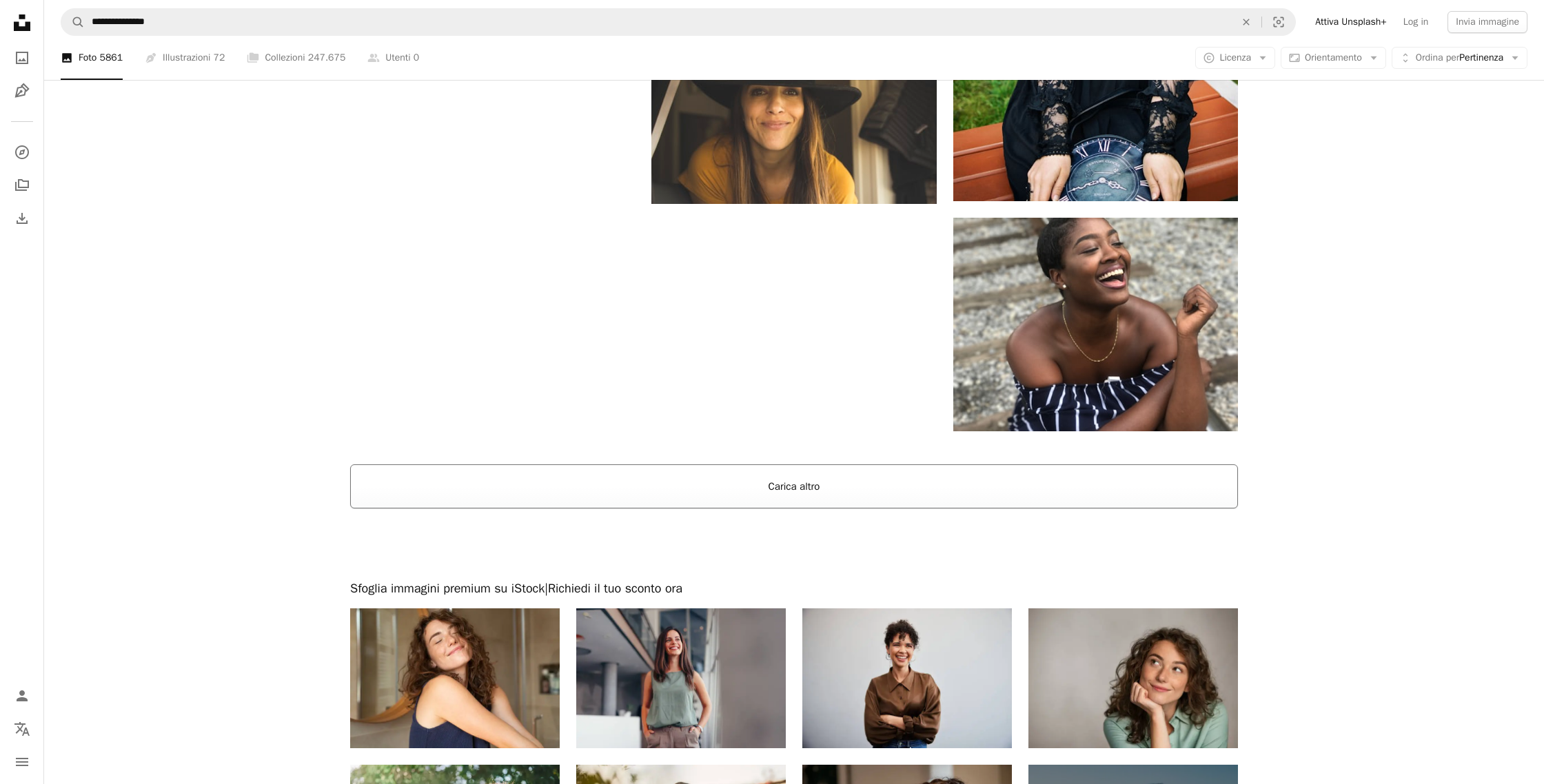 click on "Carica altro" at bounding box center (794, 486) 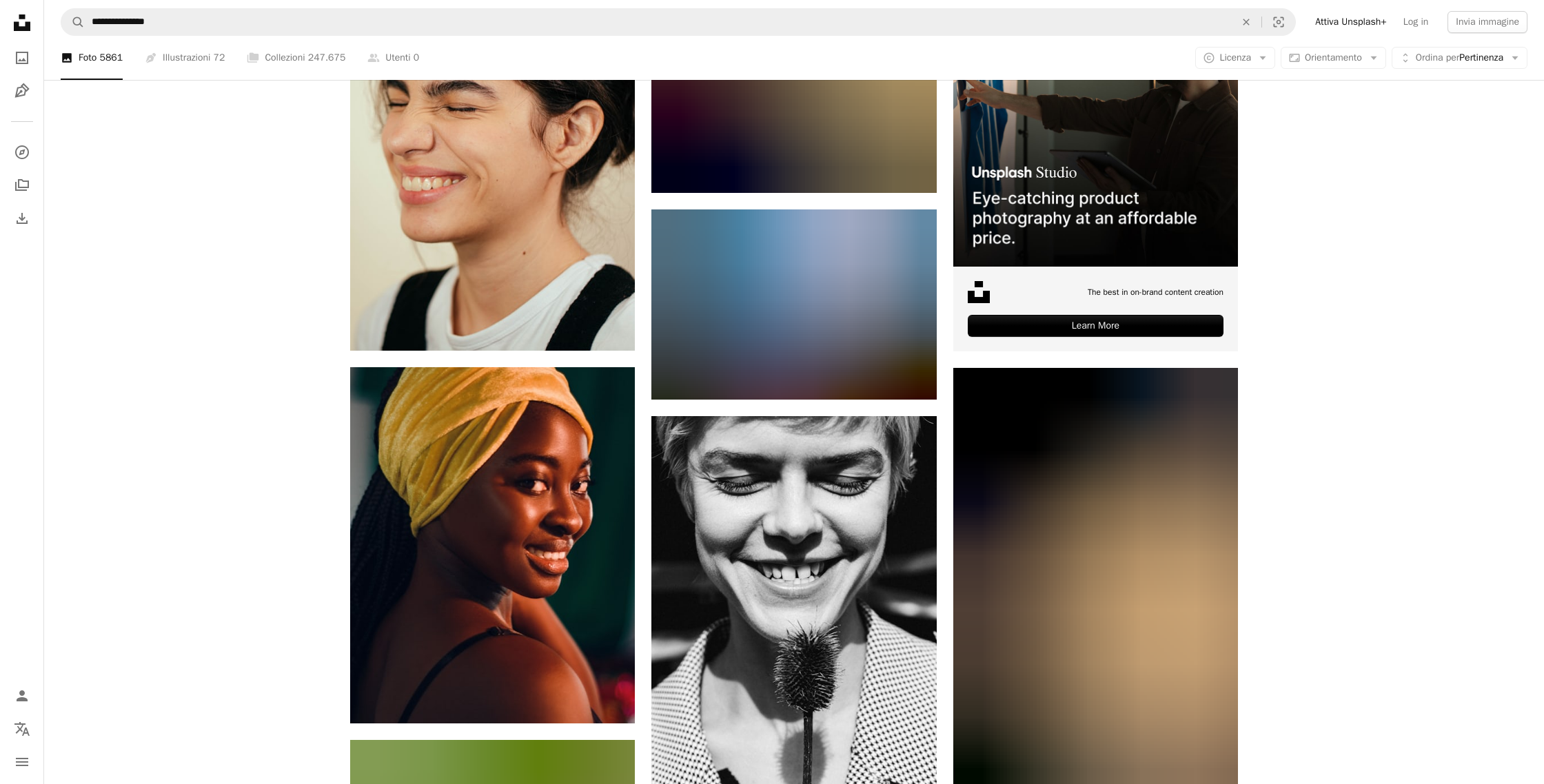 scroll, scrollTop: 7161, scrollLeft: 0, axis: vertical 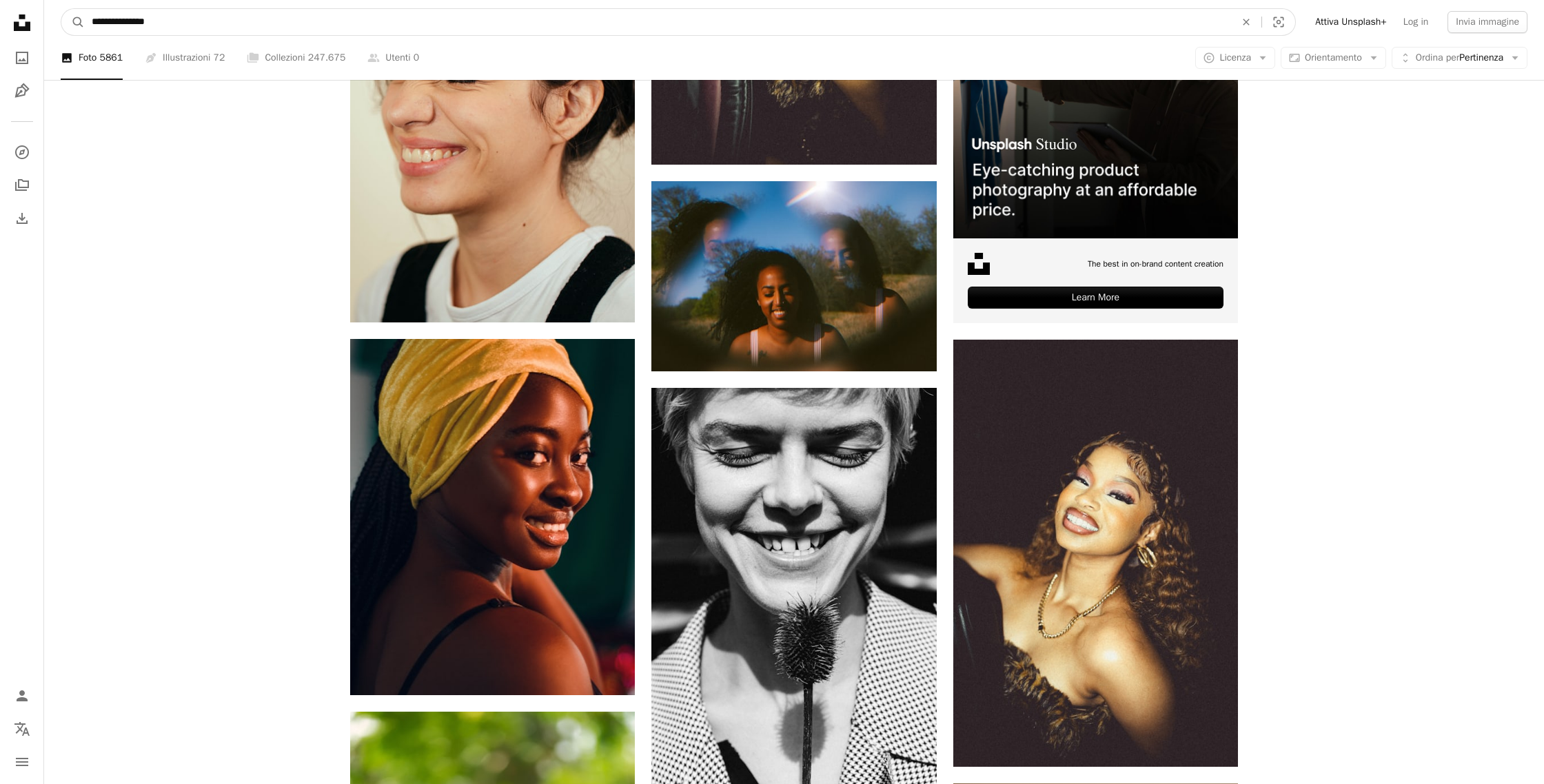 click on "**********" at bounding box center (658, 22) 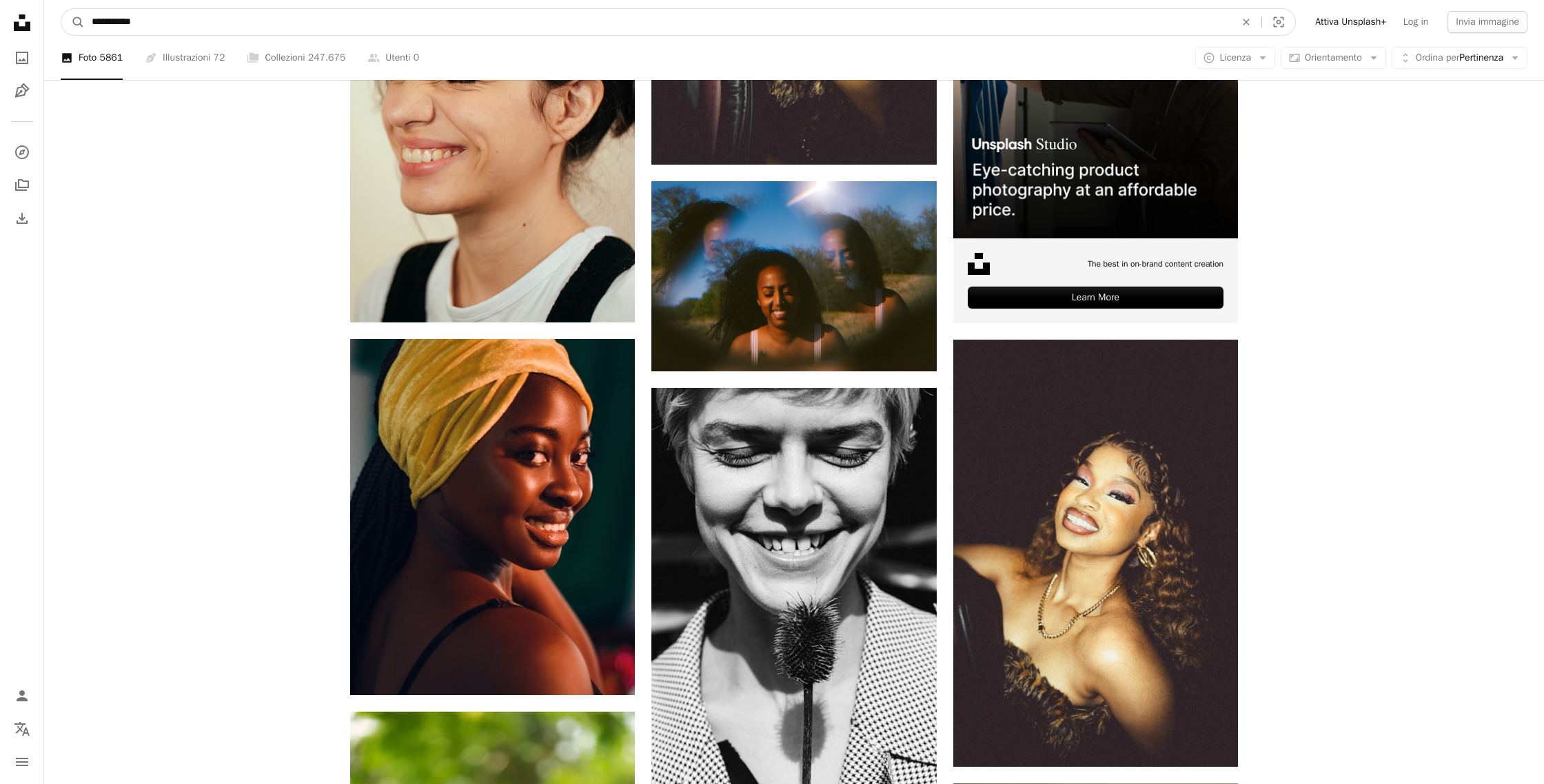 type on "**********" 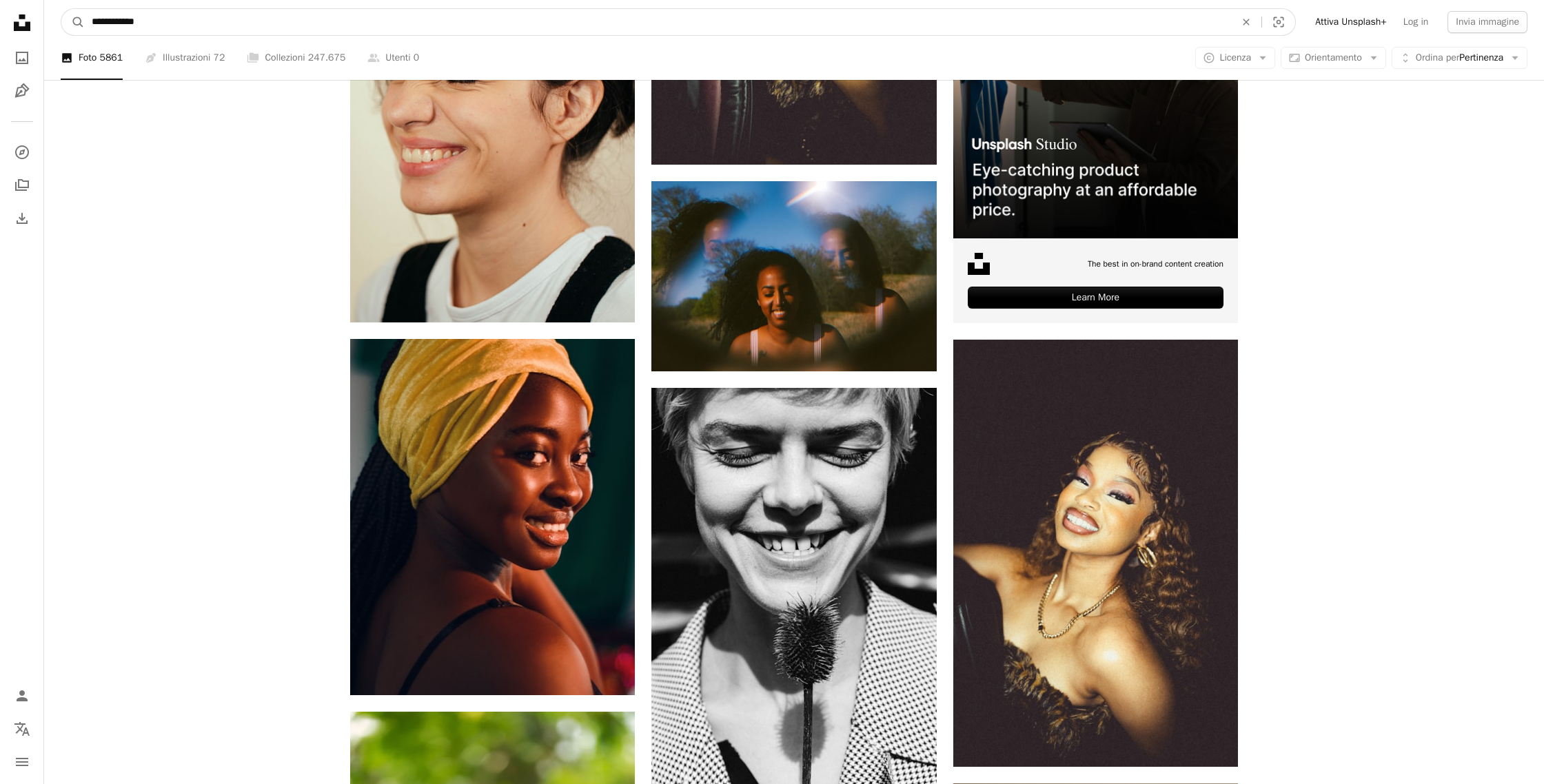 click on "A magnifying glass" at bounding box center [73, 22] 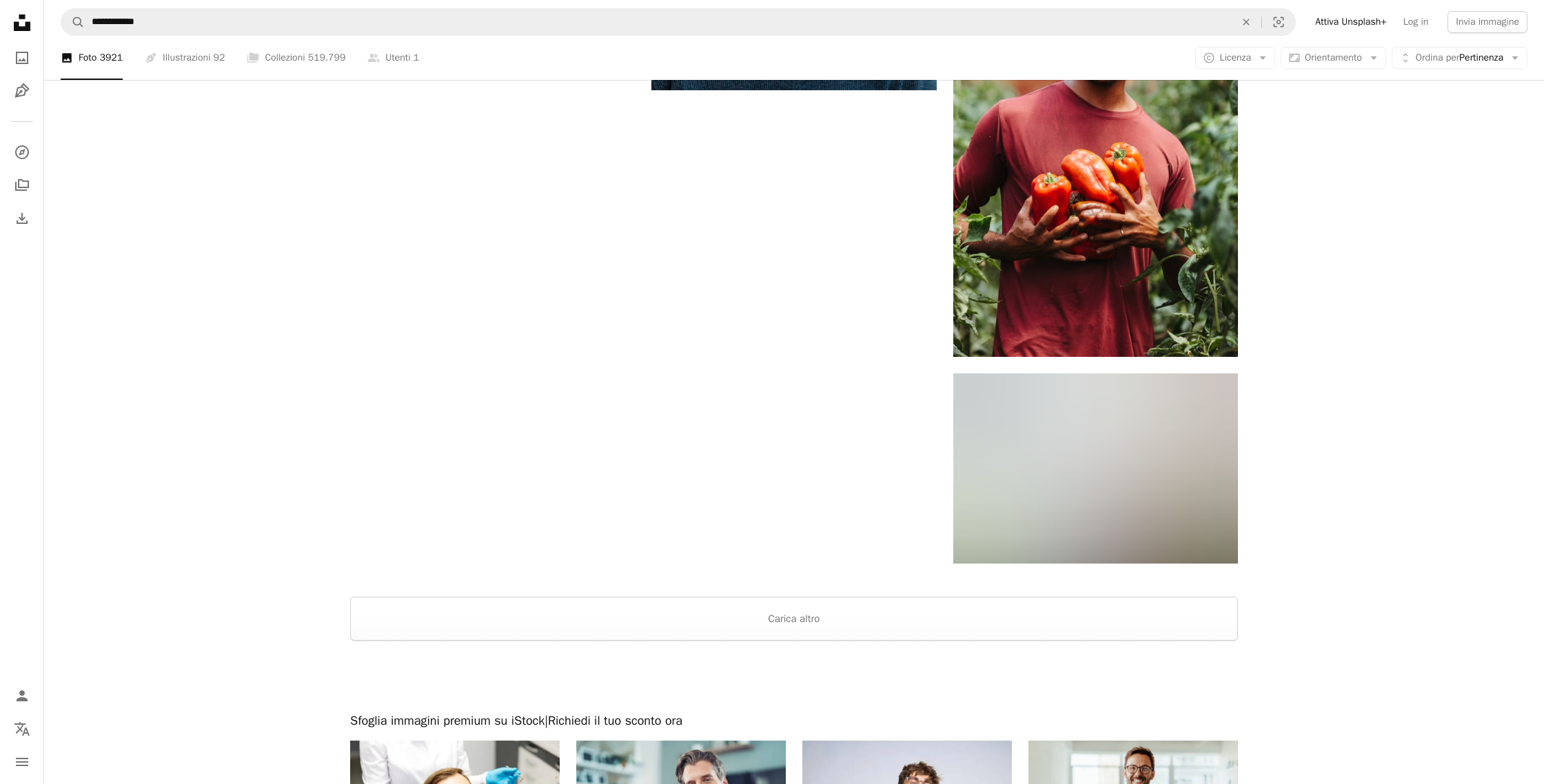 scroll, scrollTop: 2605, scrollLeft: 0, axis: vertical 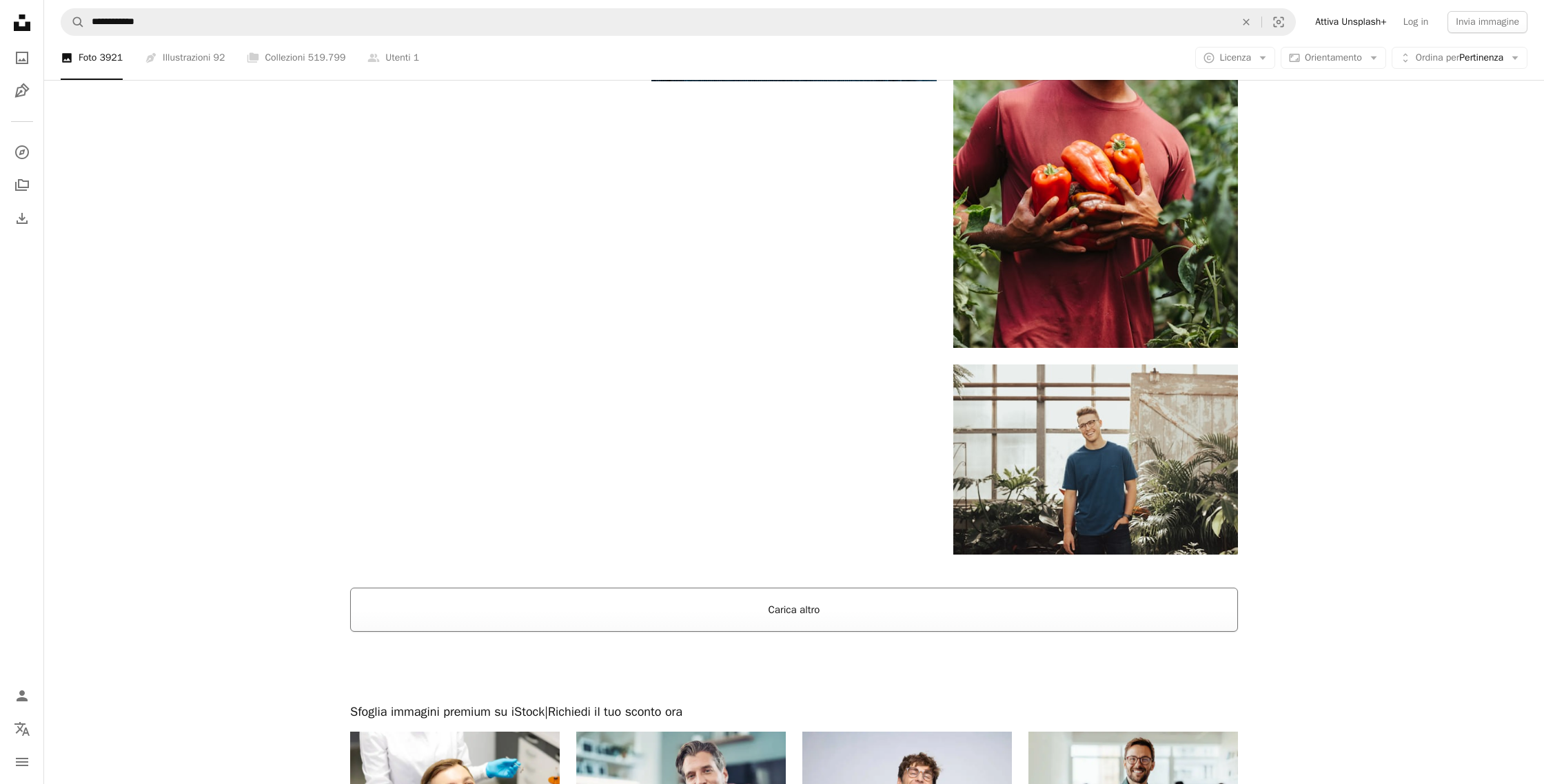 click on "Carica altro" at bounding box center (794, 610) 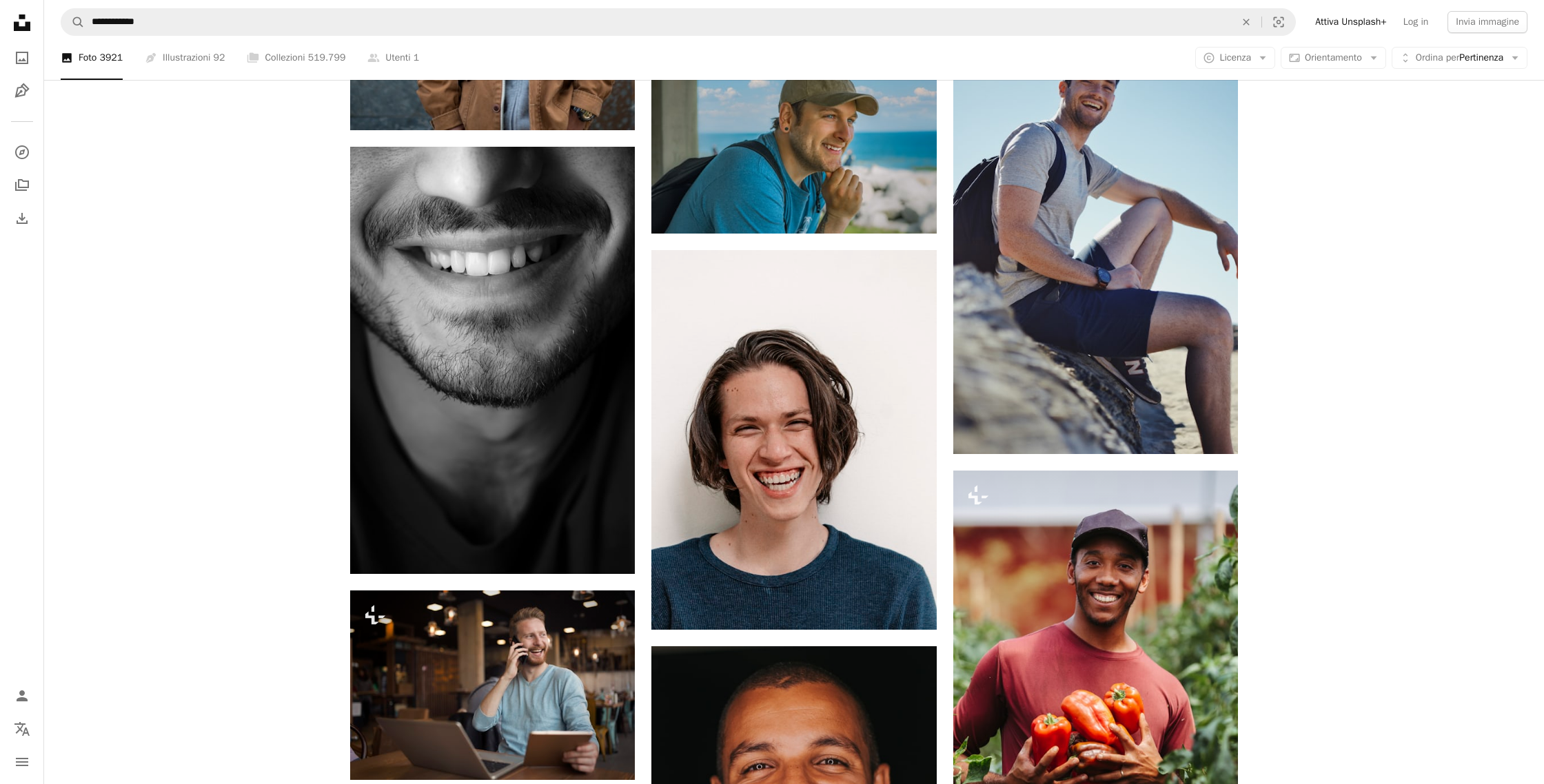 scroll, scrollTop: 2032, scrollLeft: 0, axis: vertical 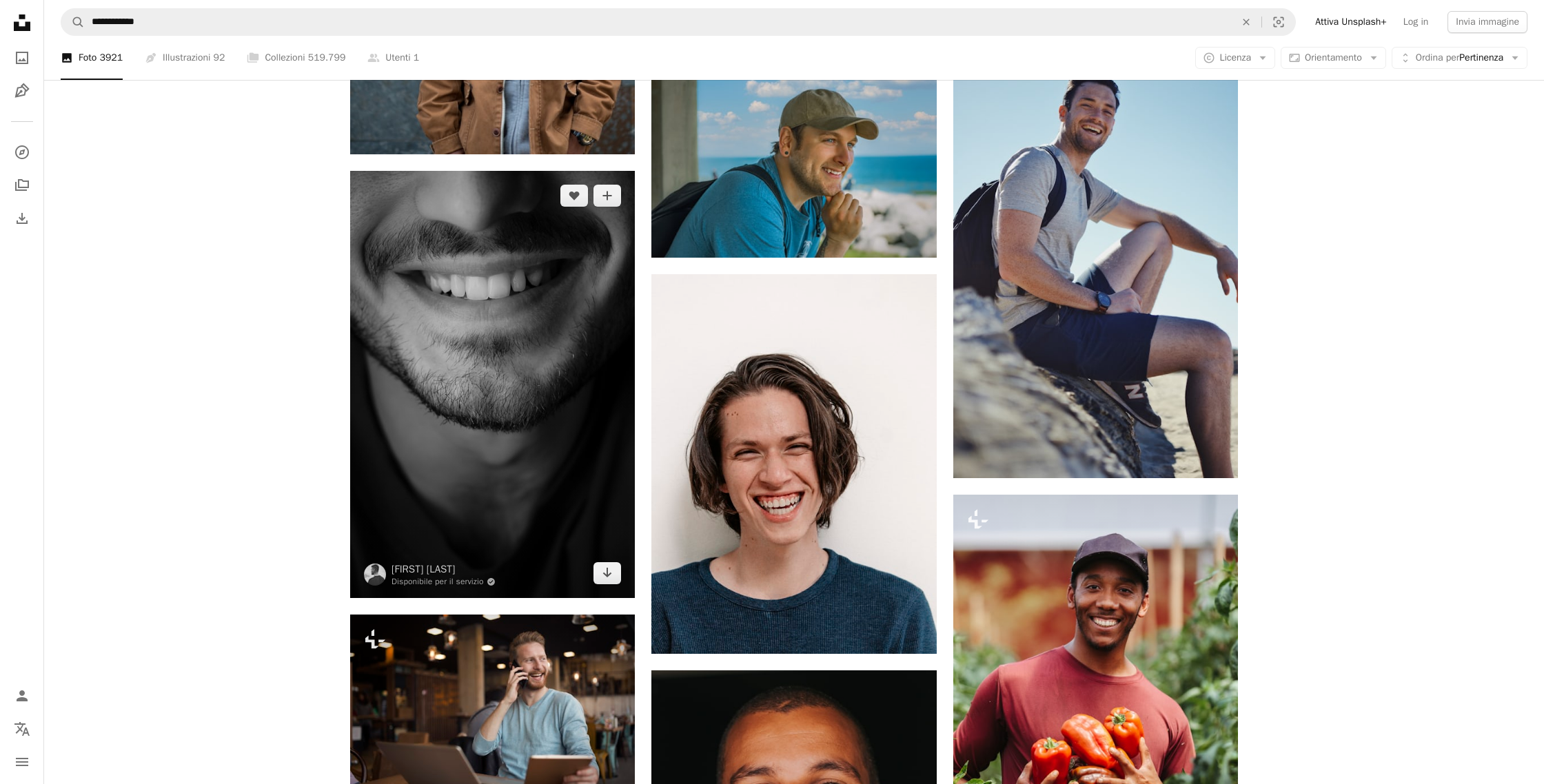 click at bounding box center (492, 384) 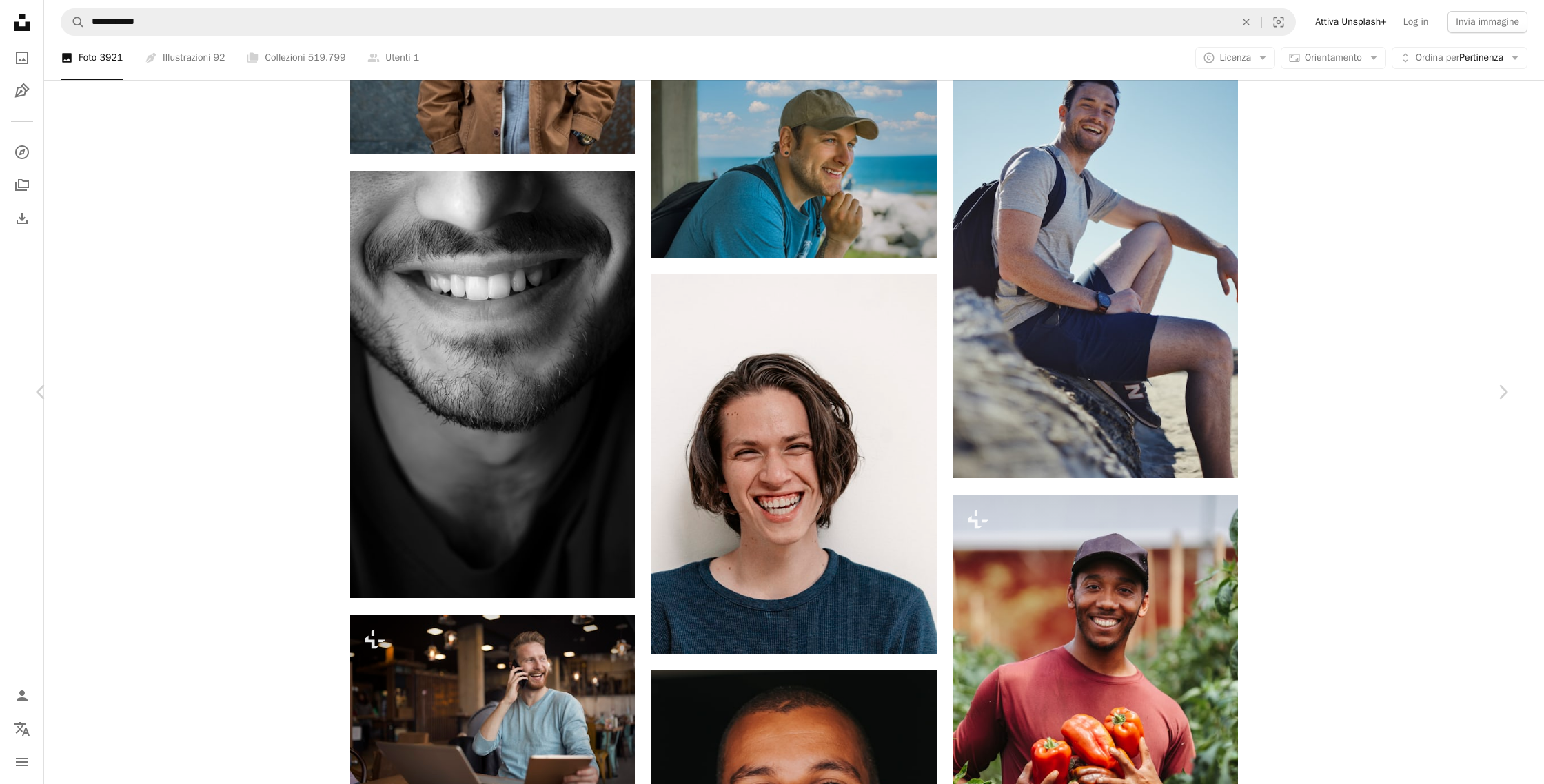 scroll, scrollTop: 6872, scrollLeft: 0, axis: vertical 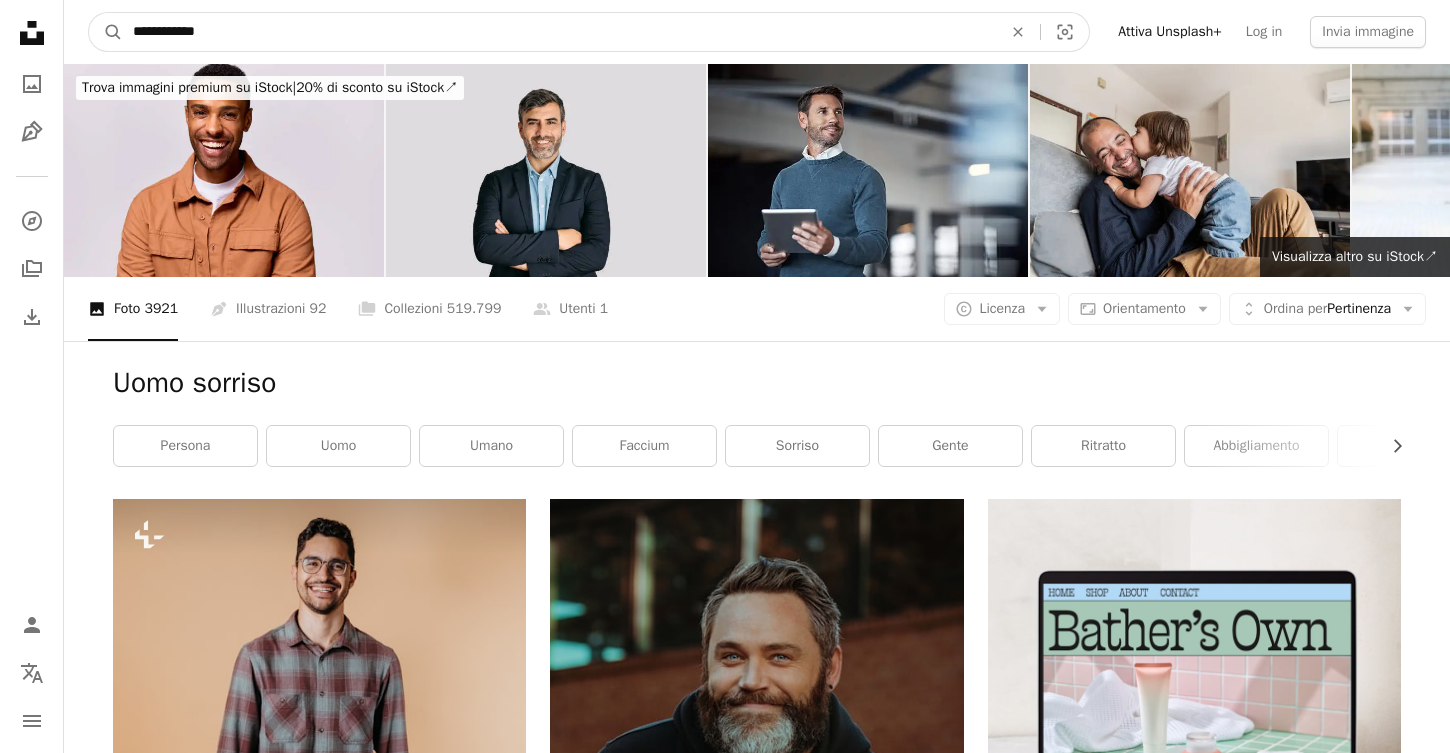 click on "**********" at bounding box center [559, 32] 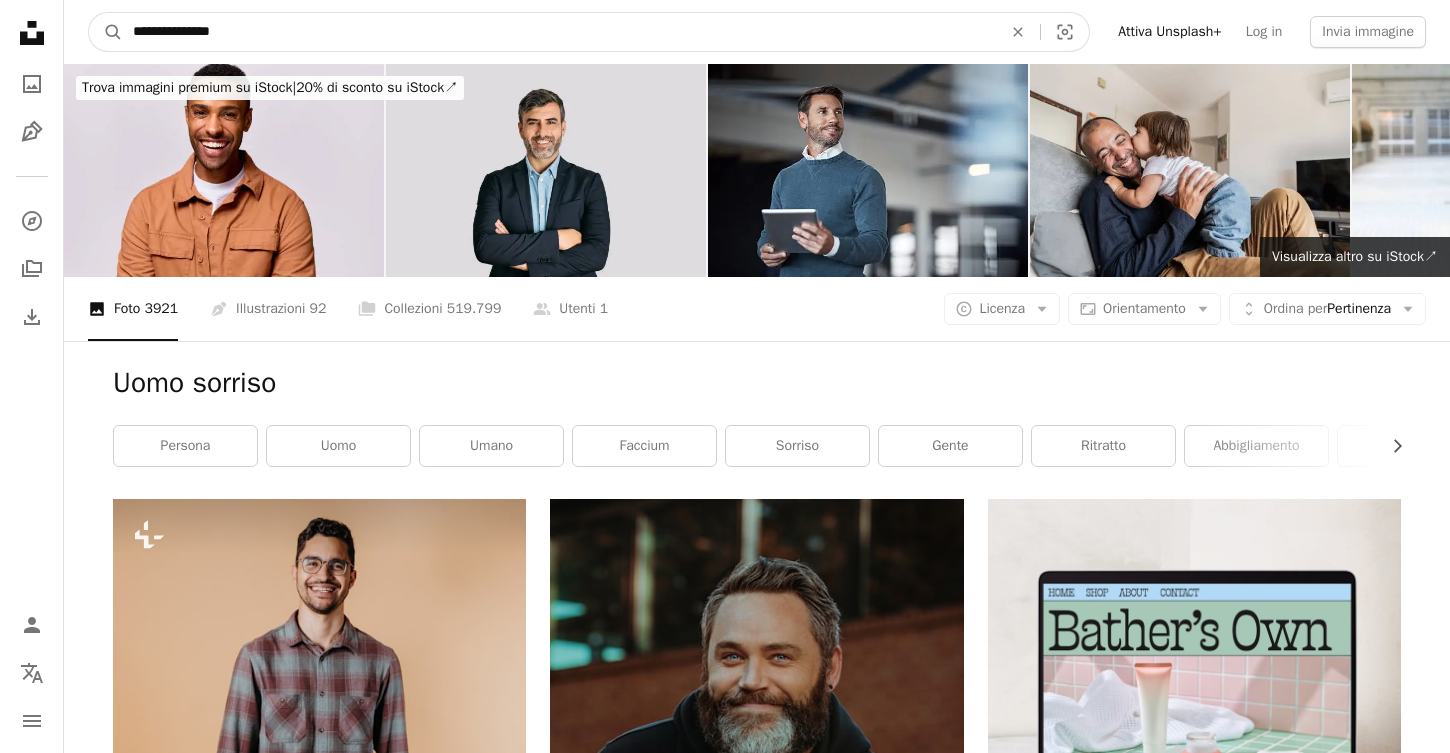 click on "**********" at bounding box center [559, 32] 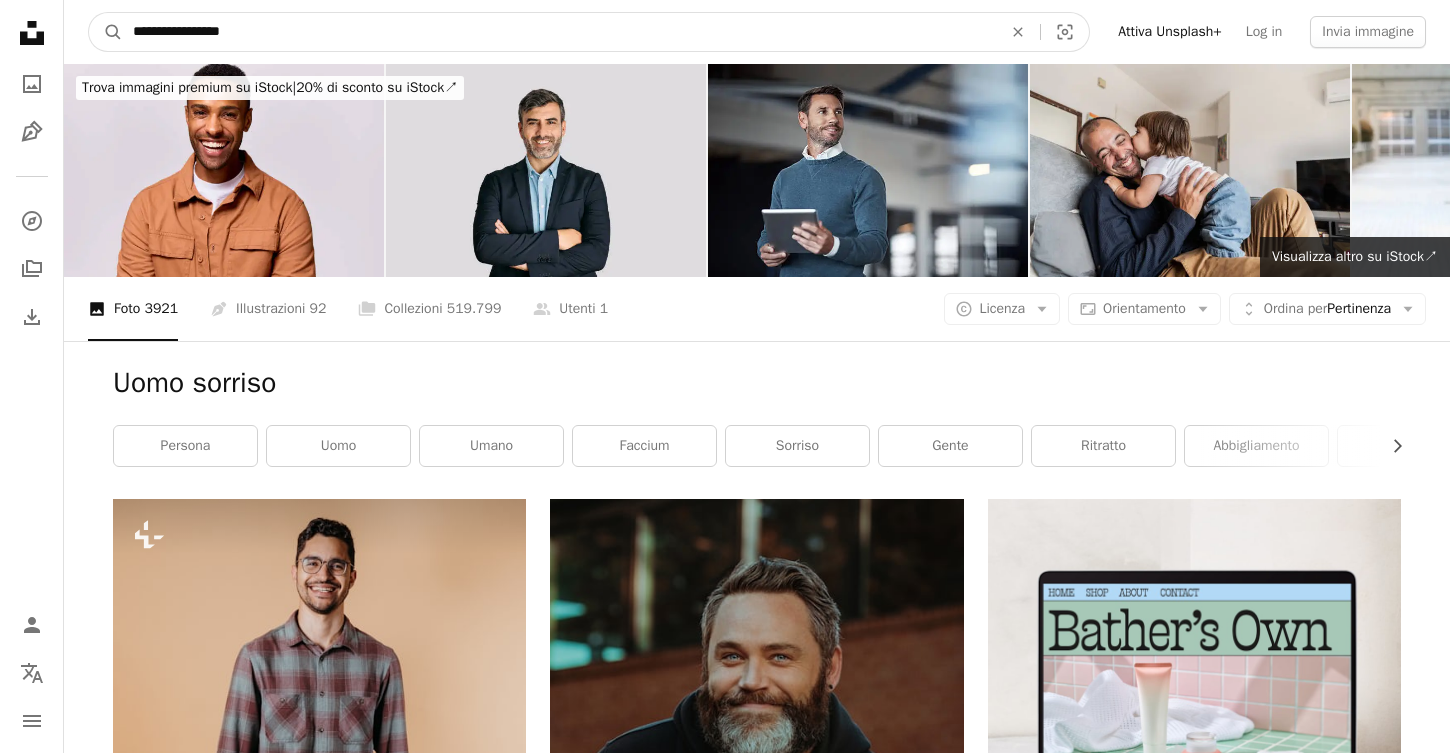type on "**********" 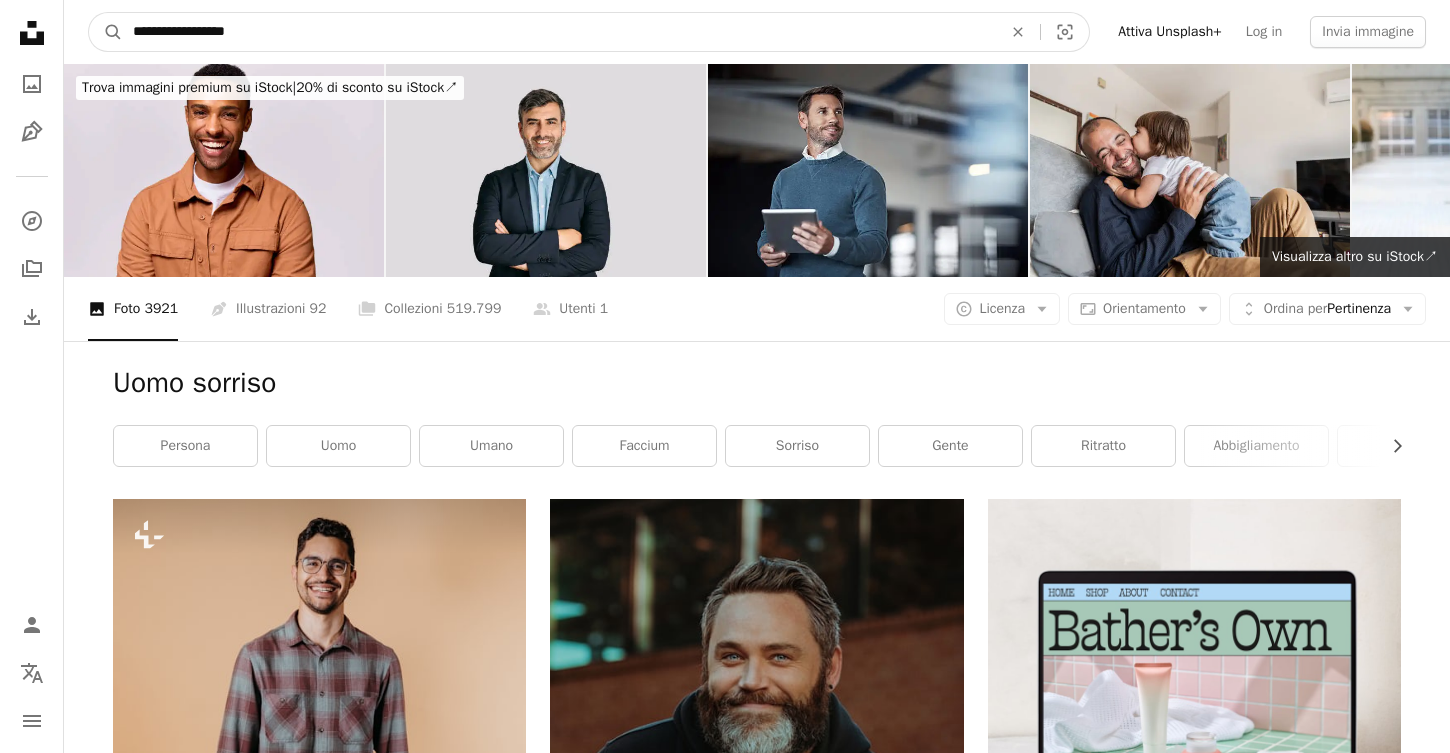 click on "A magnifying glass" at bounding box center (106, 32) 